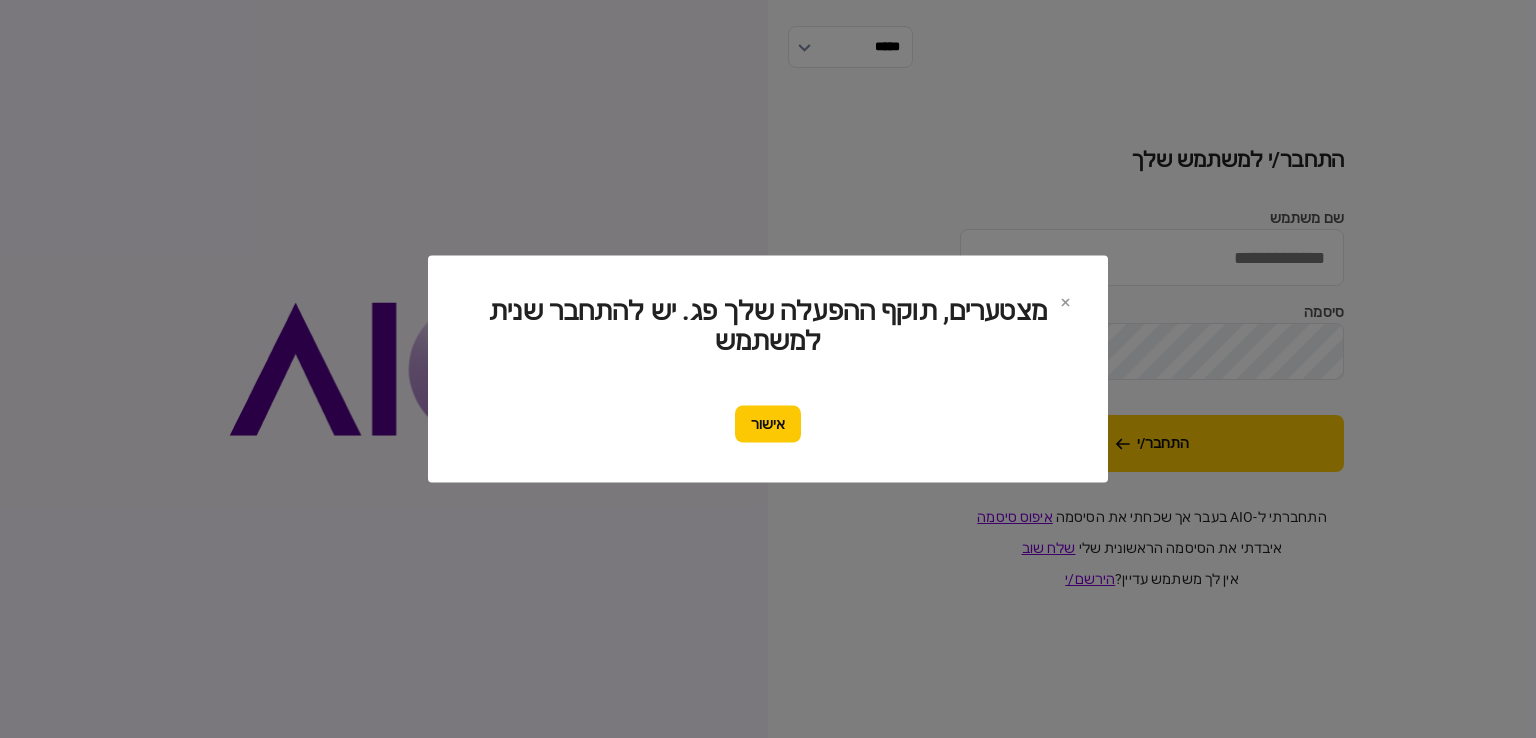 scroll, scrollTop: 0, scrollLeft: 0, axis: both 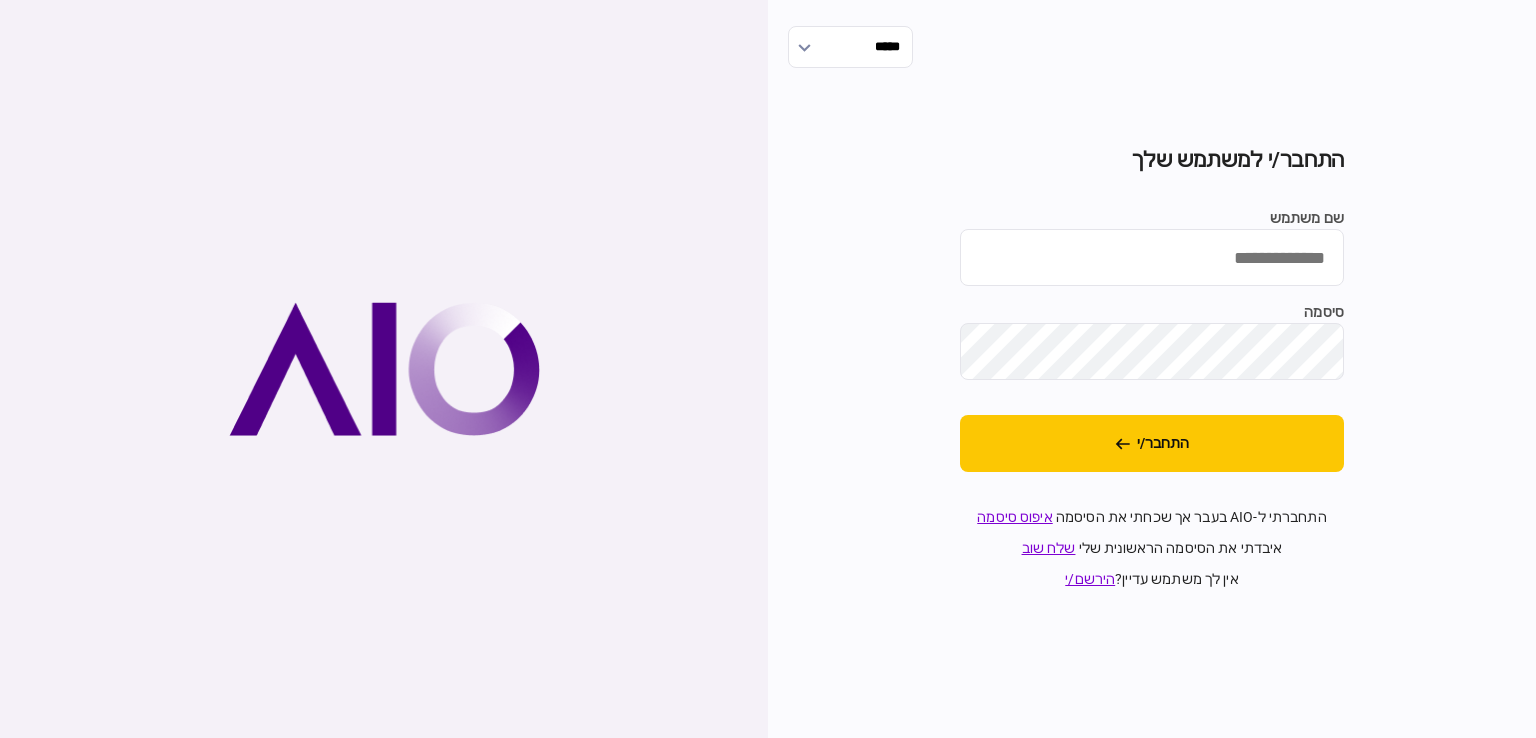 click on "שם משתמש" at bounding box center (1152, 257) 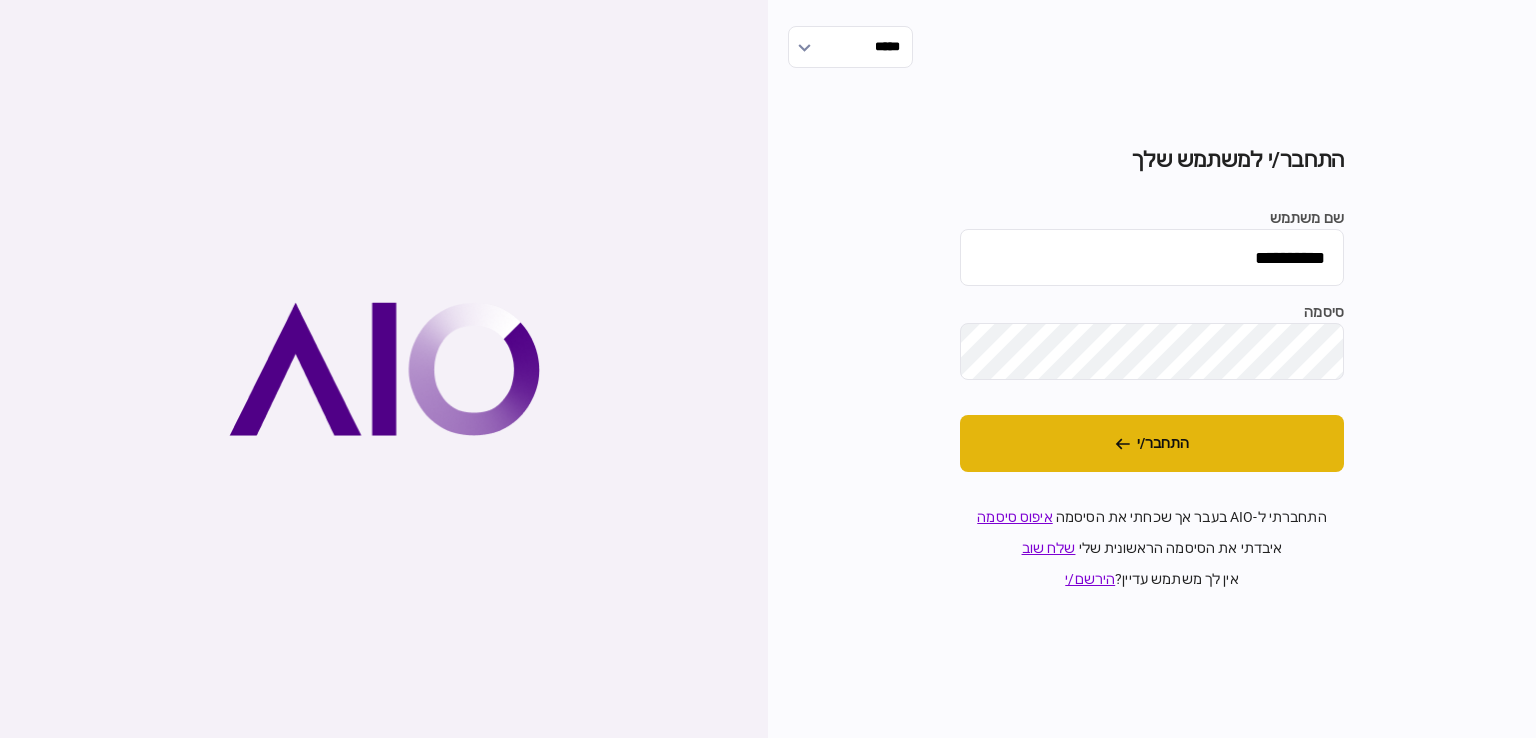 click on "התחבר/י" at bounding box center [1152, 443] 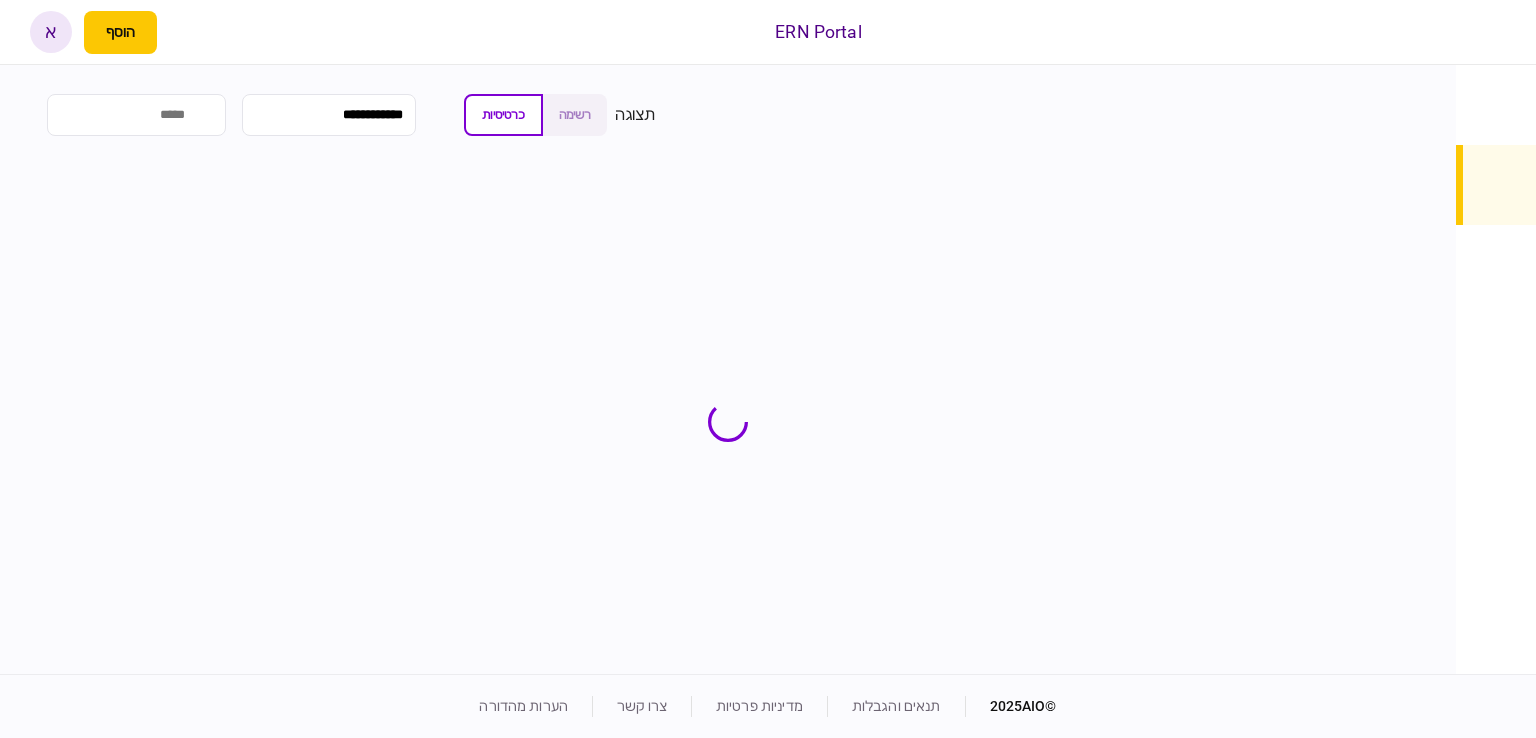scroll, scrollTop: 0, scrollLeft: 0, axis: both 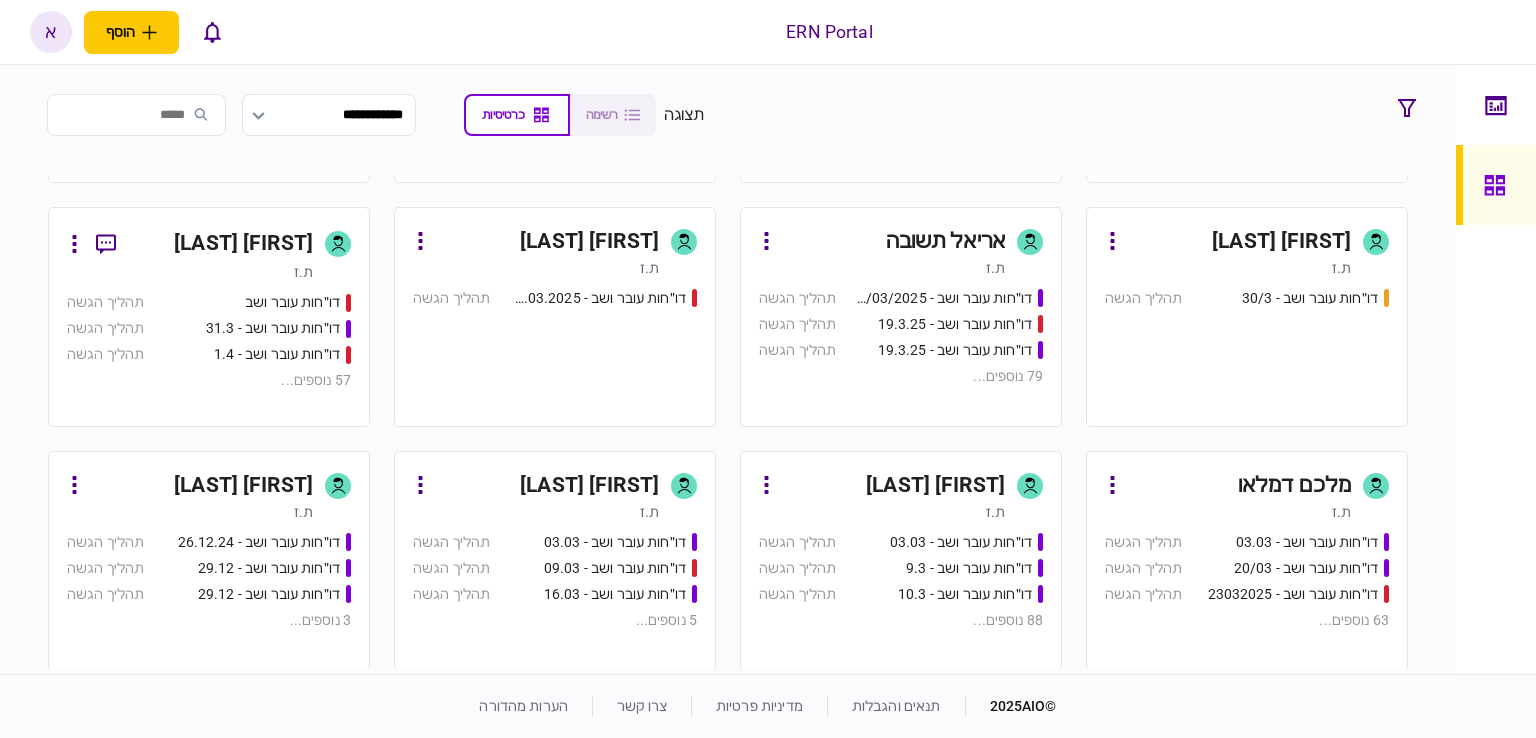 click on "[FIRST] [LAST]" at bounding box center [935, 486] 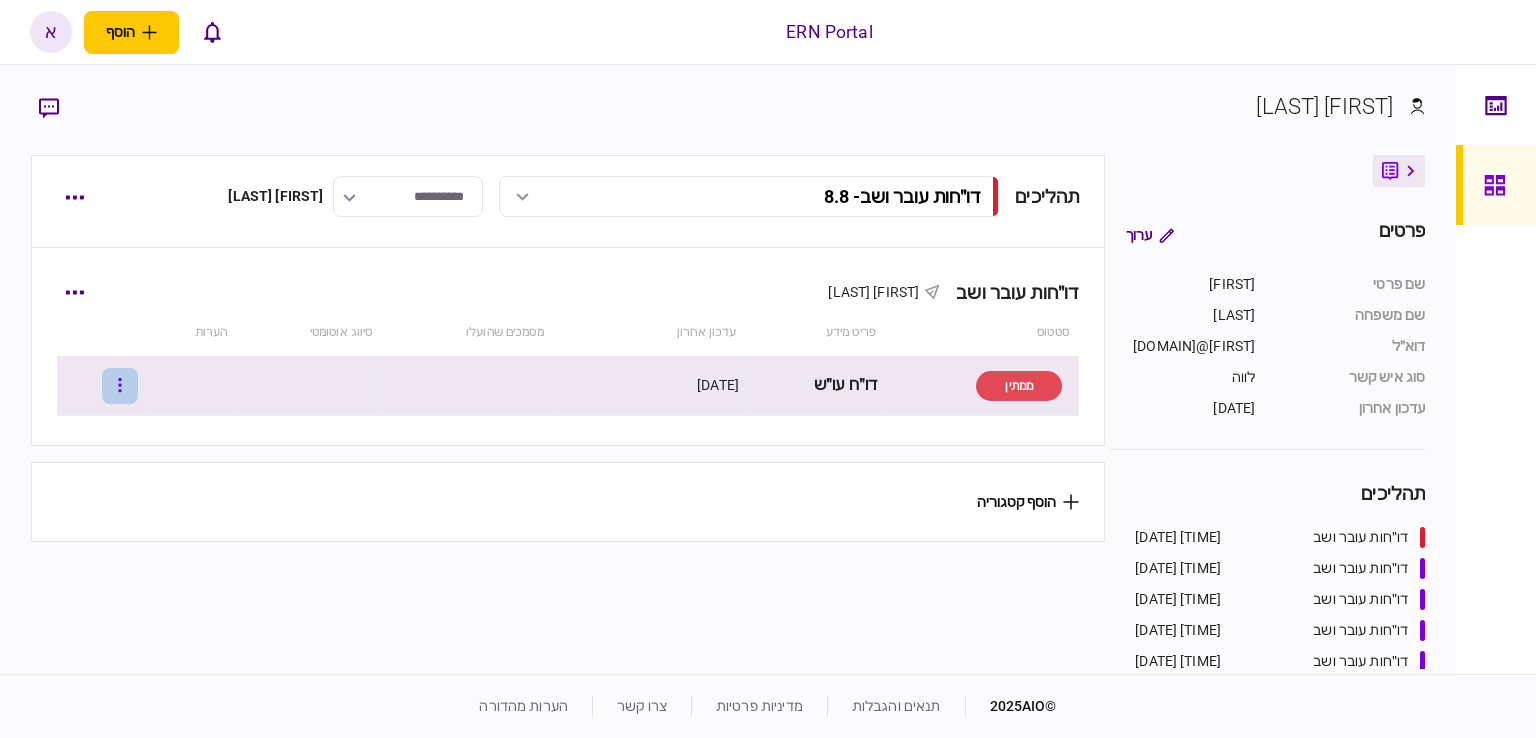 click at bounding box center [120, 386] 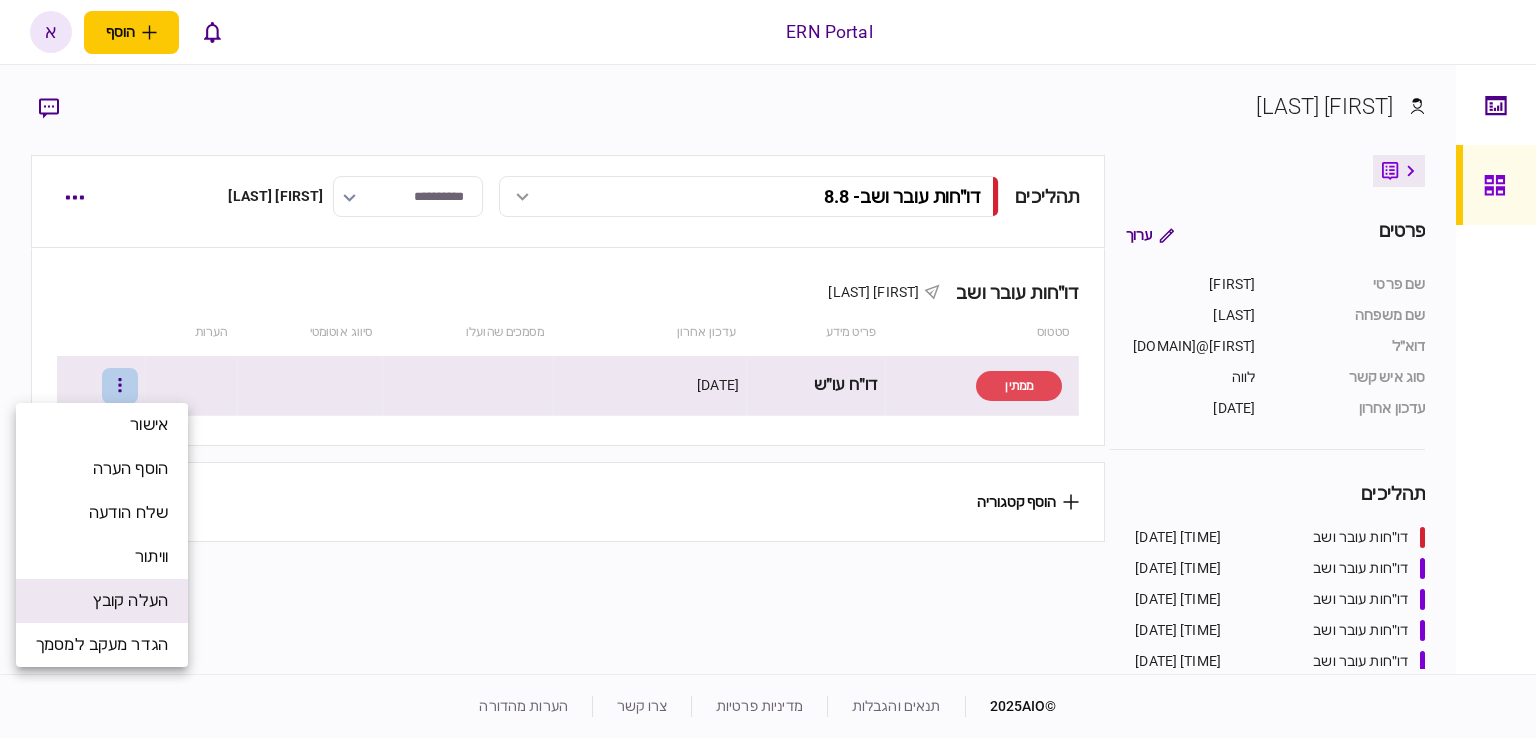 click on "העלה קובץ" at bounding box center [130, 601] 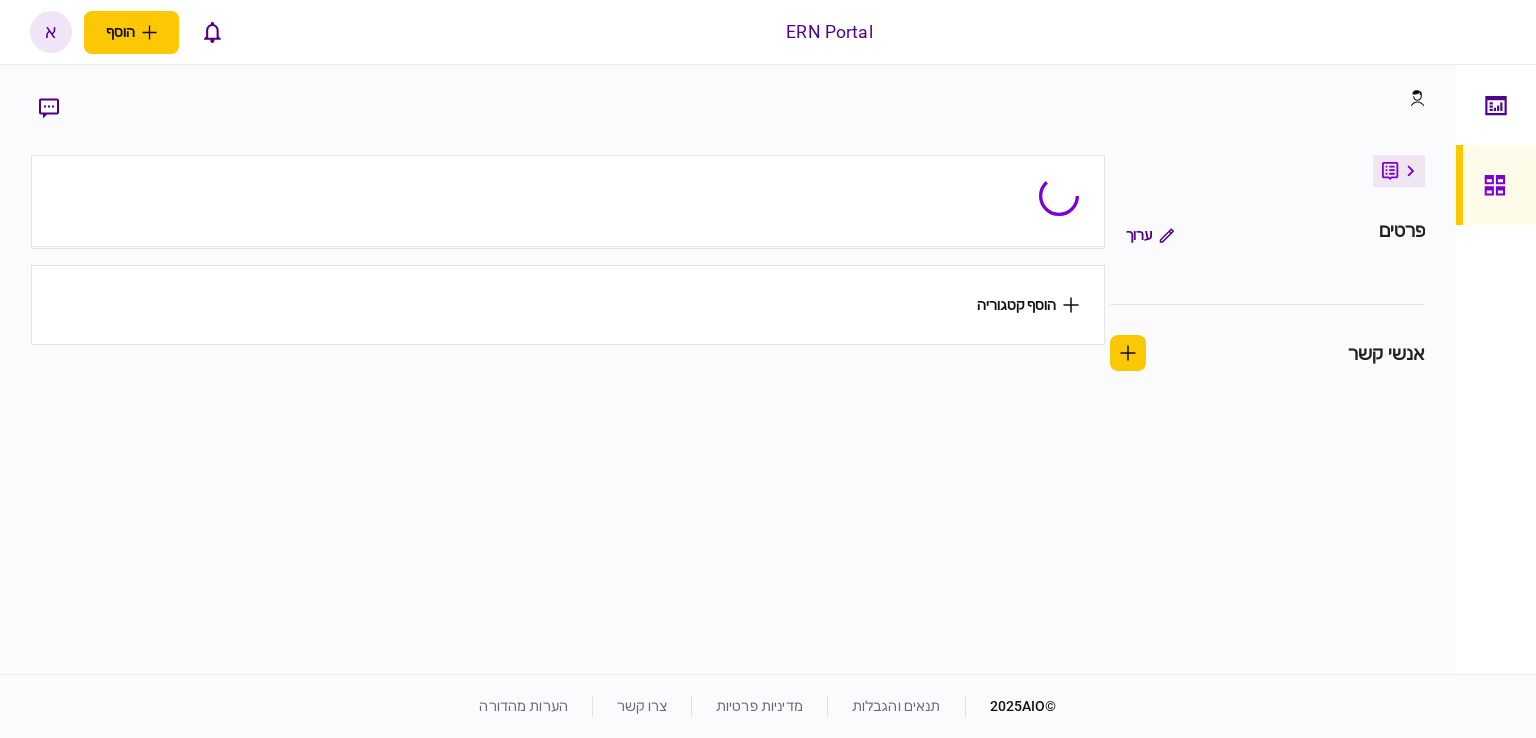 scroll, scrollTop: 0, scrollLeft: 0, axis: both 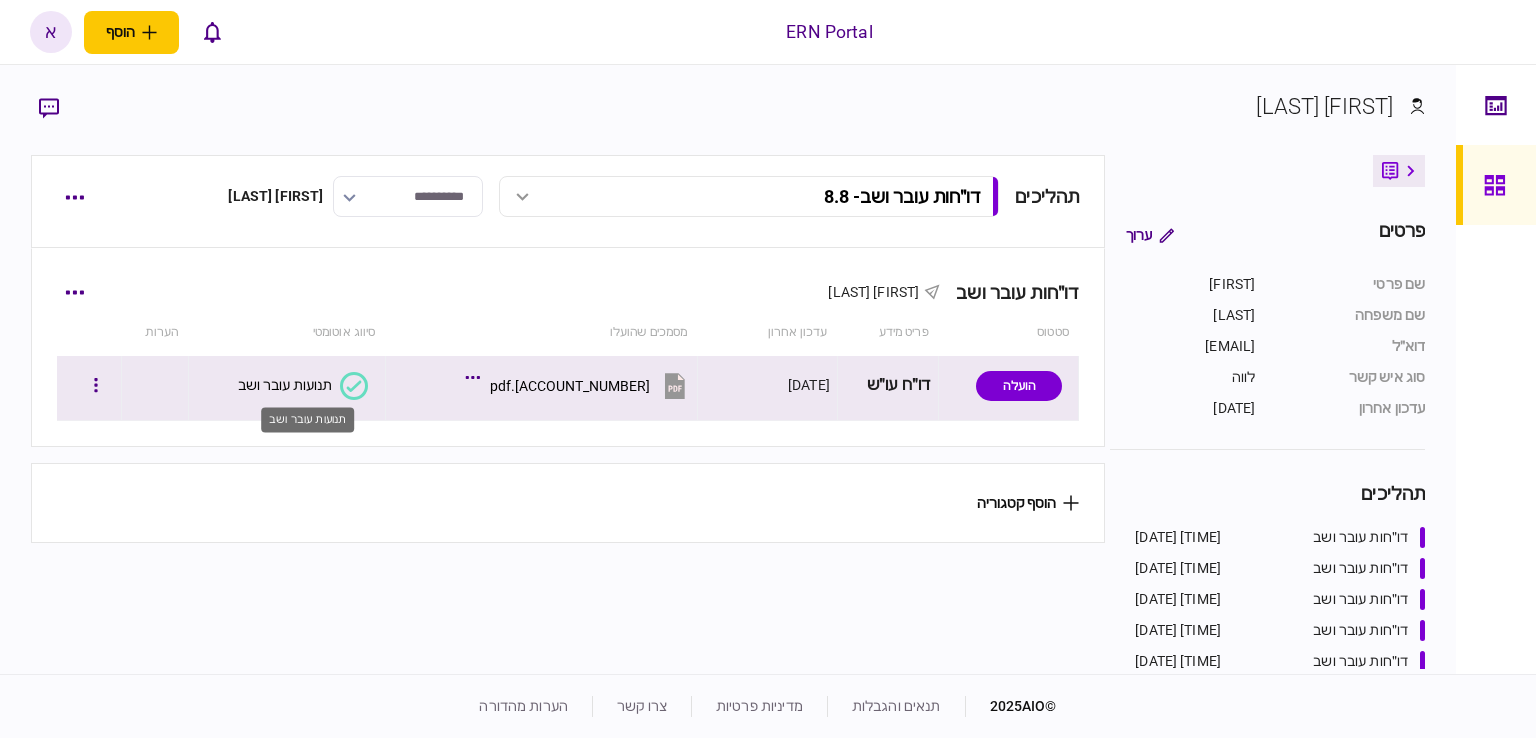 click on "תנועות עובר ושב" at bounding box center [285, 385] 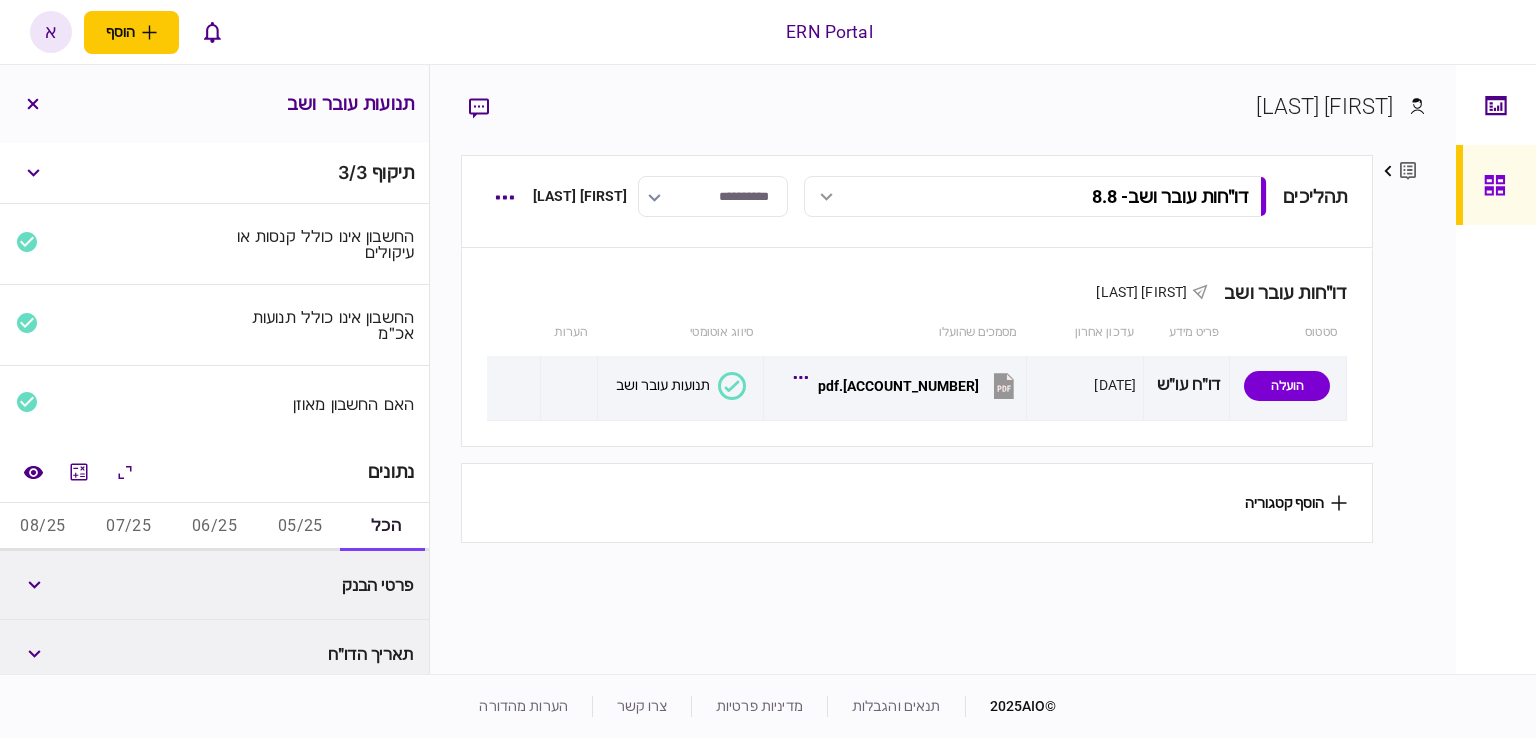 click on "05/25" at bounding box center (300, 527) 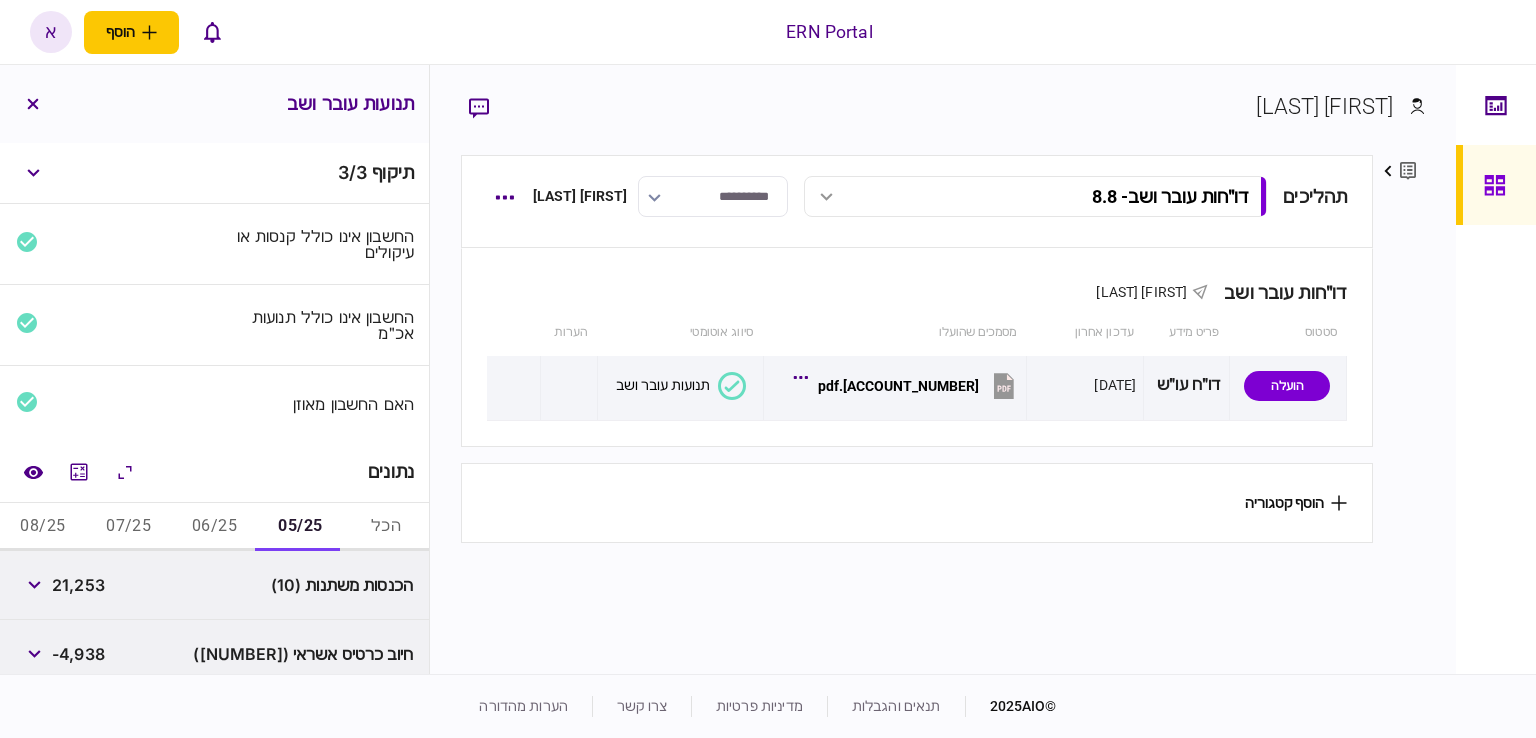 scroll, scrollTop: 152, scrollLeft: 0, axis: vertical 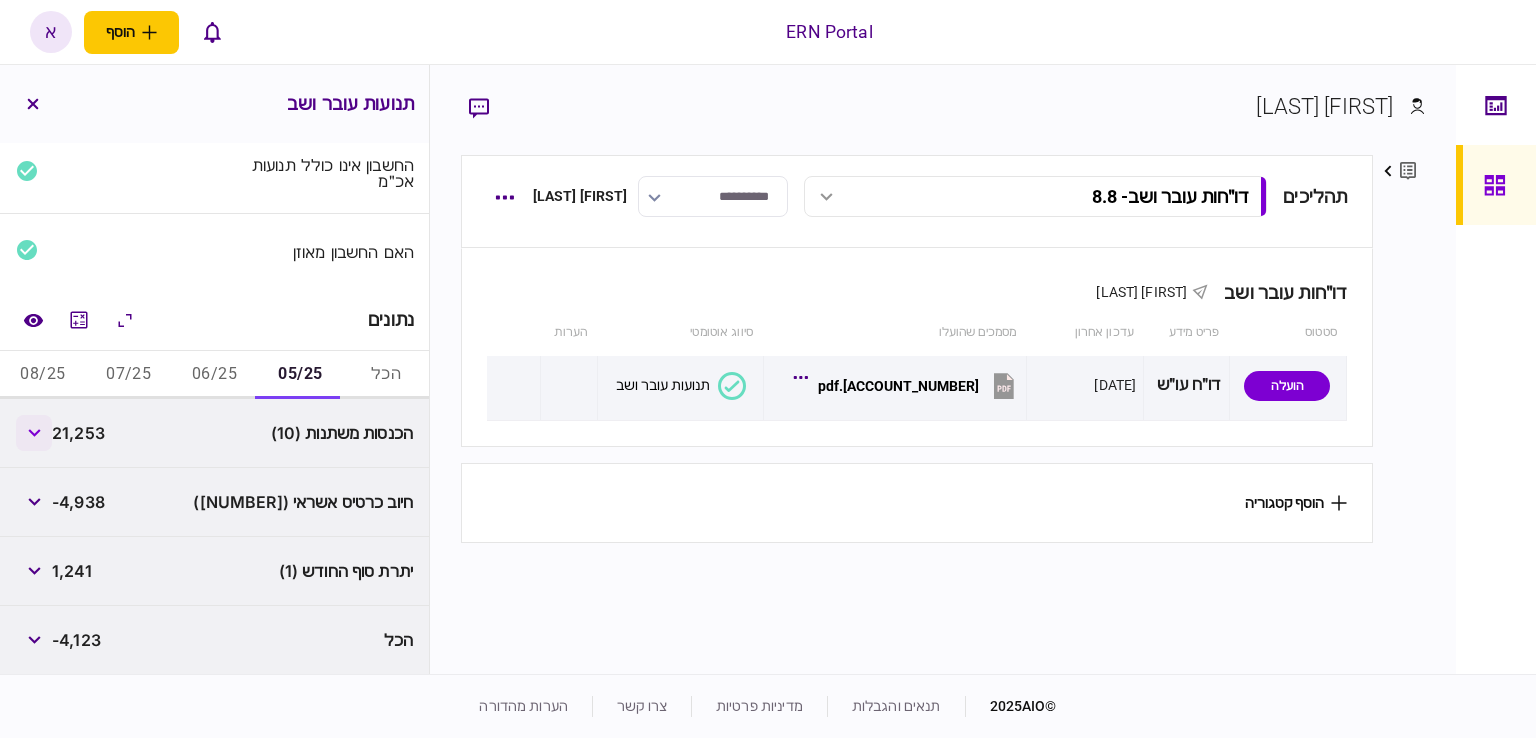 click at bounding box center [34, 433] 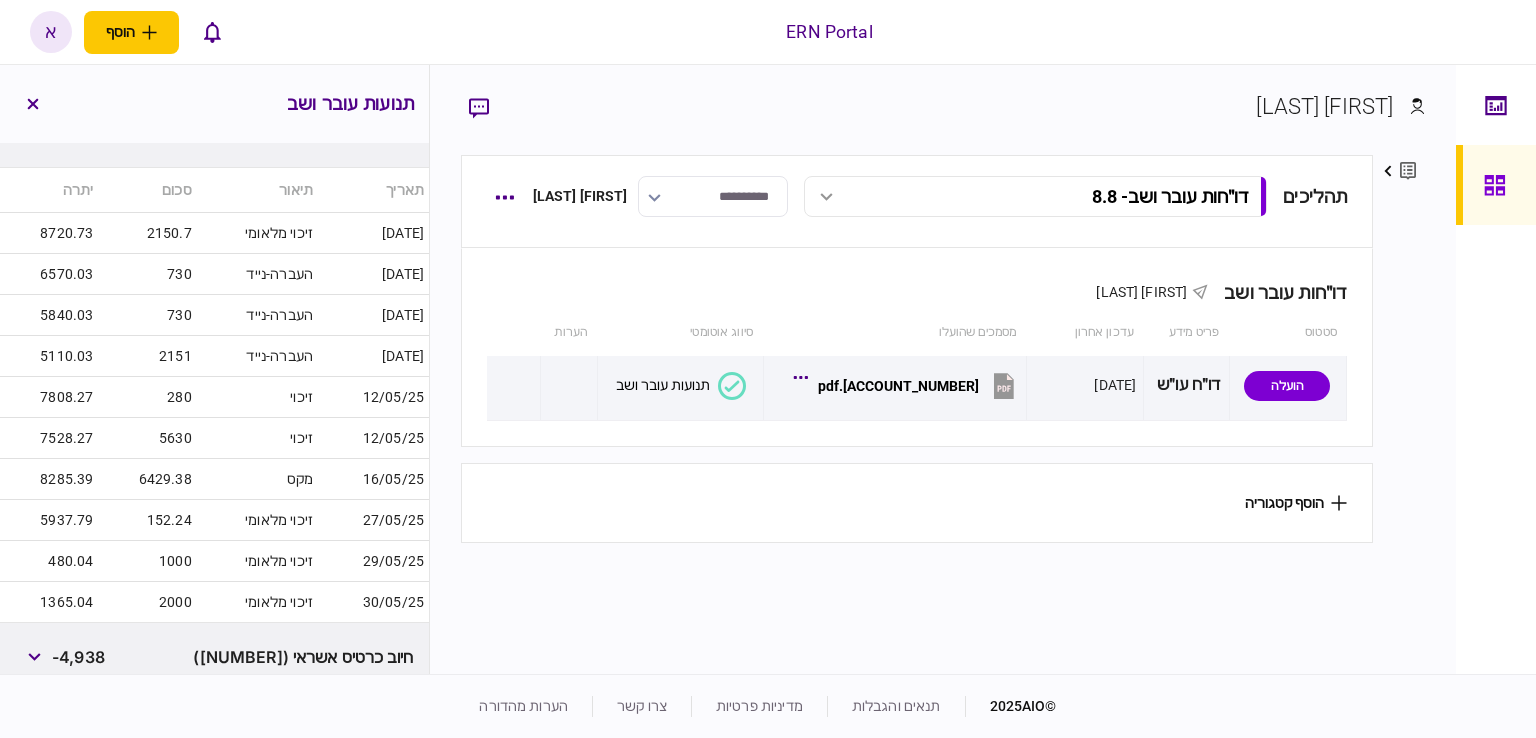 scroll, scrollTop: 152, scrollLeft: 0, axis: vertical 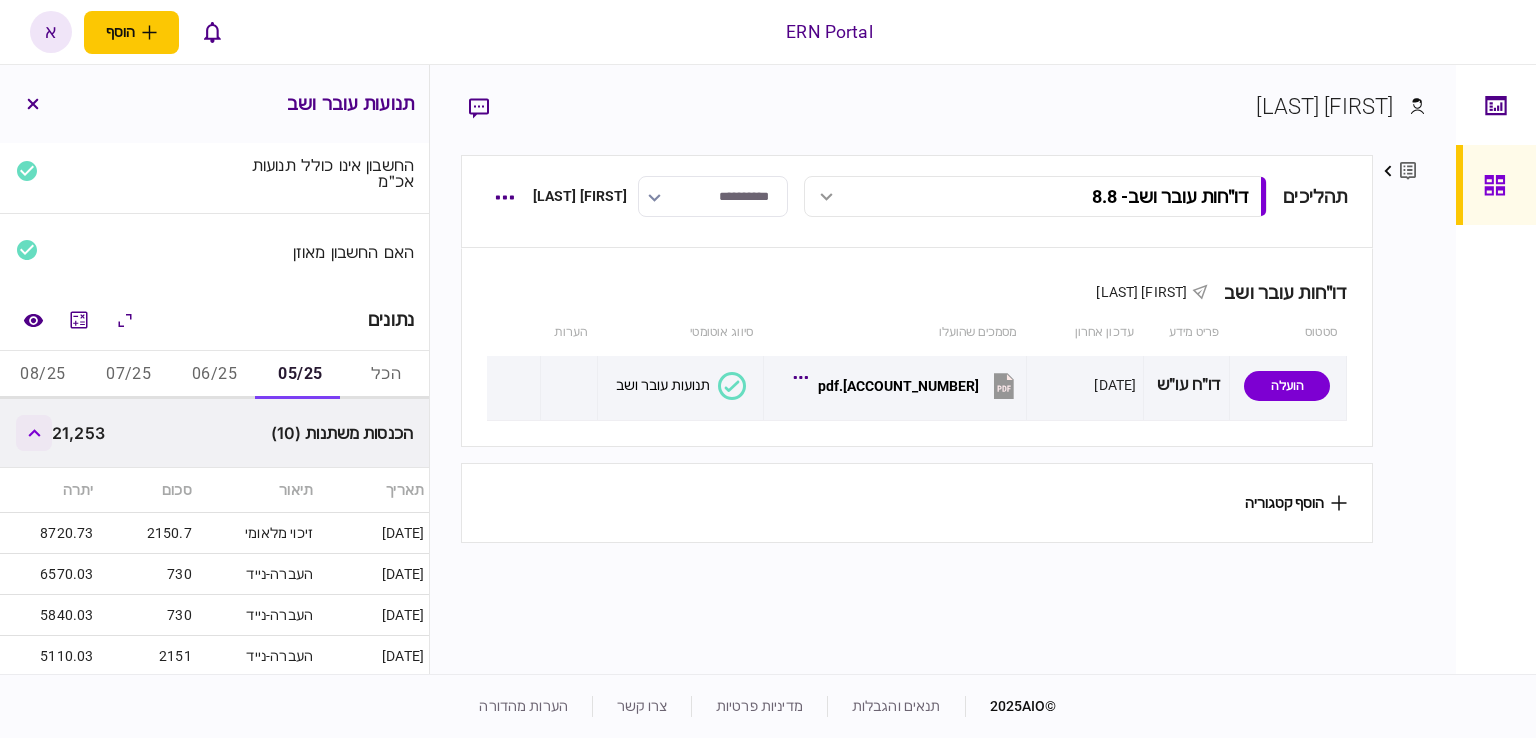 click at bounding box center (34, 433) 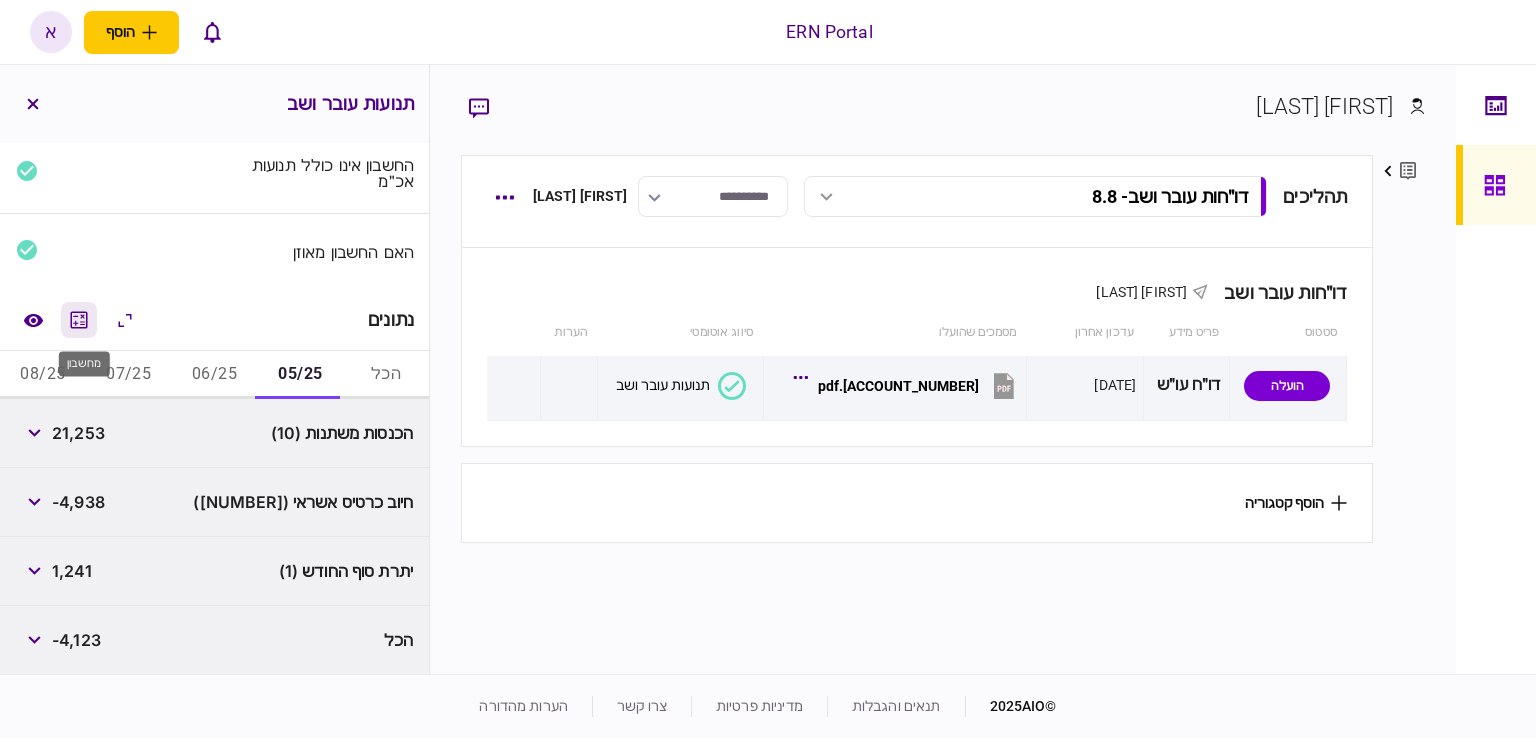 click 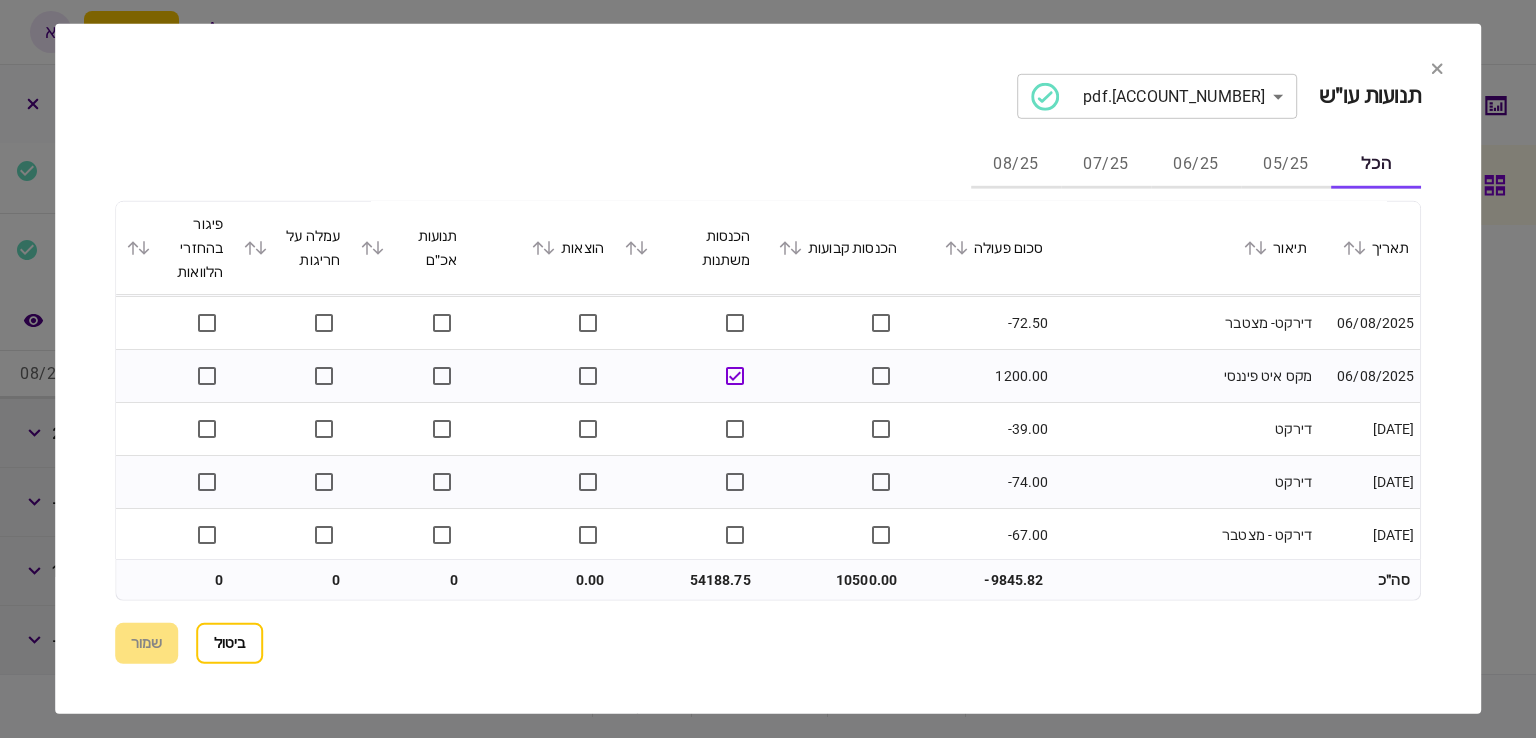 scroll, scrollTop: 6080, scrollLeft: 0, axis: vertical 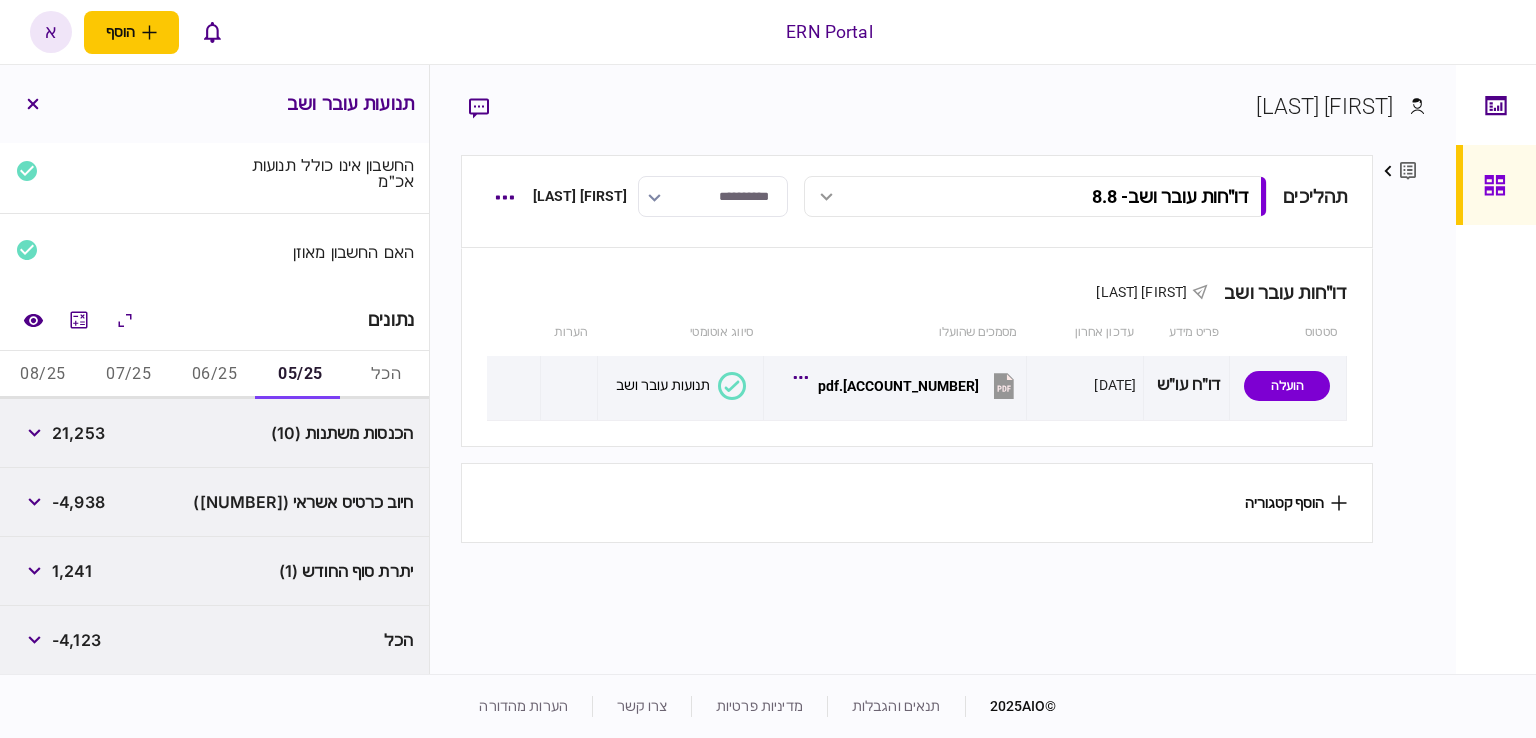 click on "21,253" at bounding box center (78, 433) 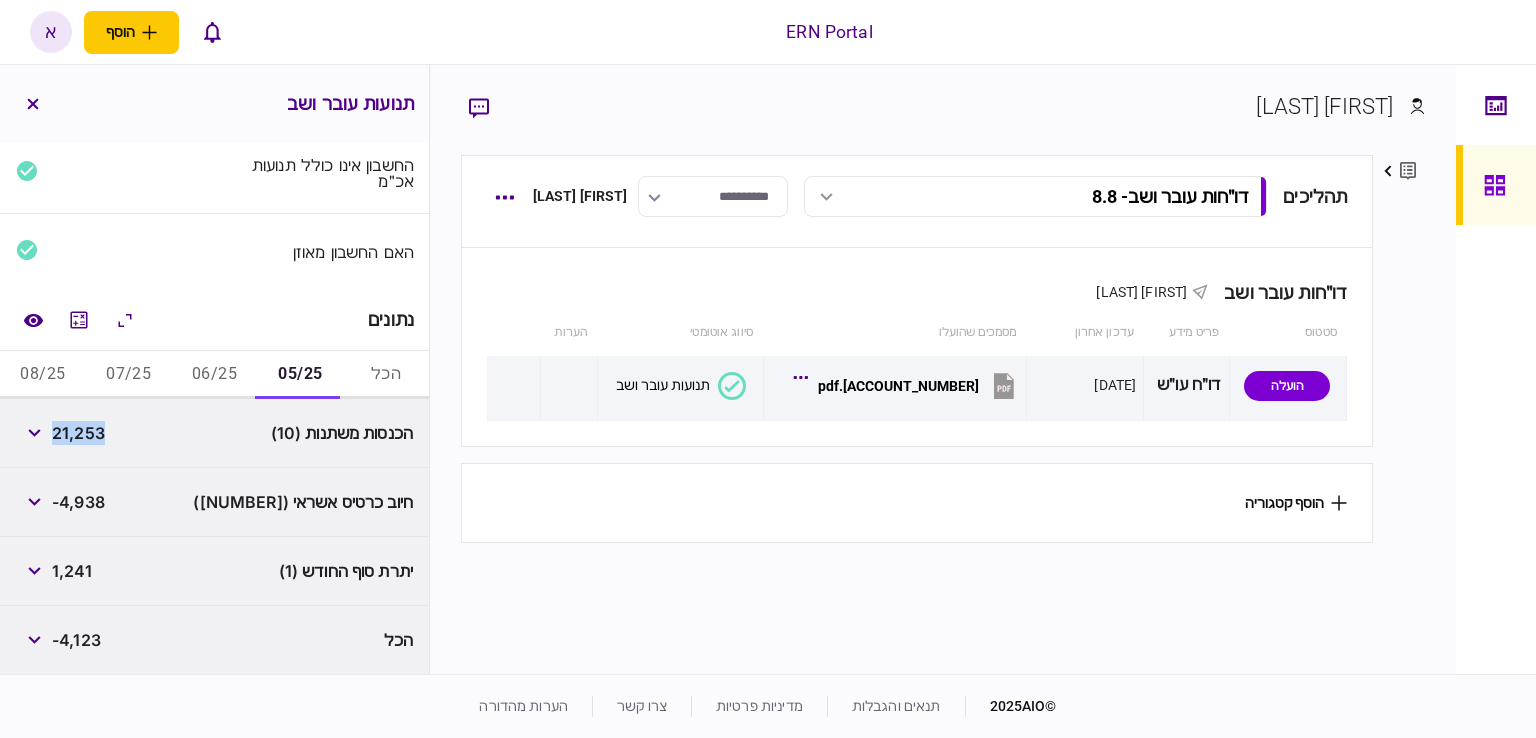 click on "21,253" at bounding box center (78, 433) 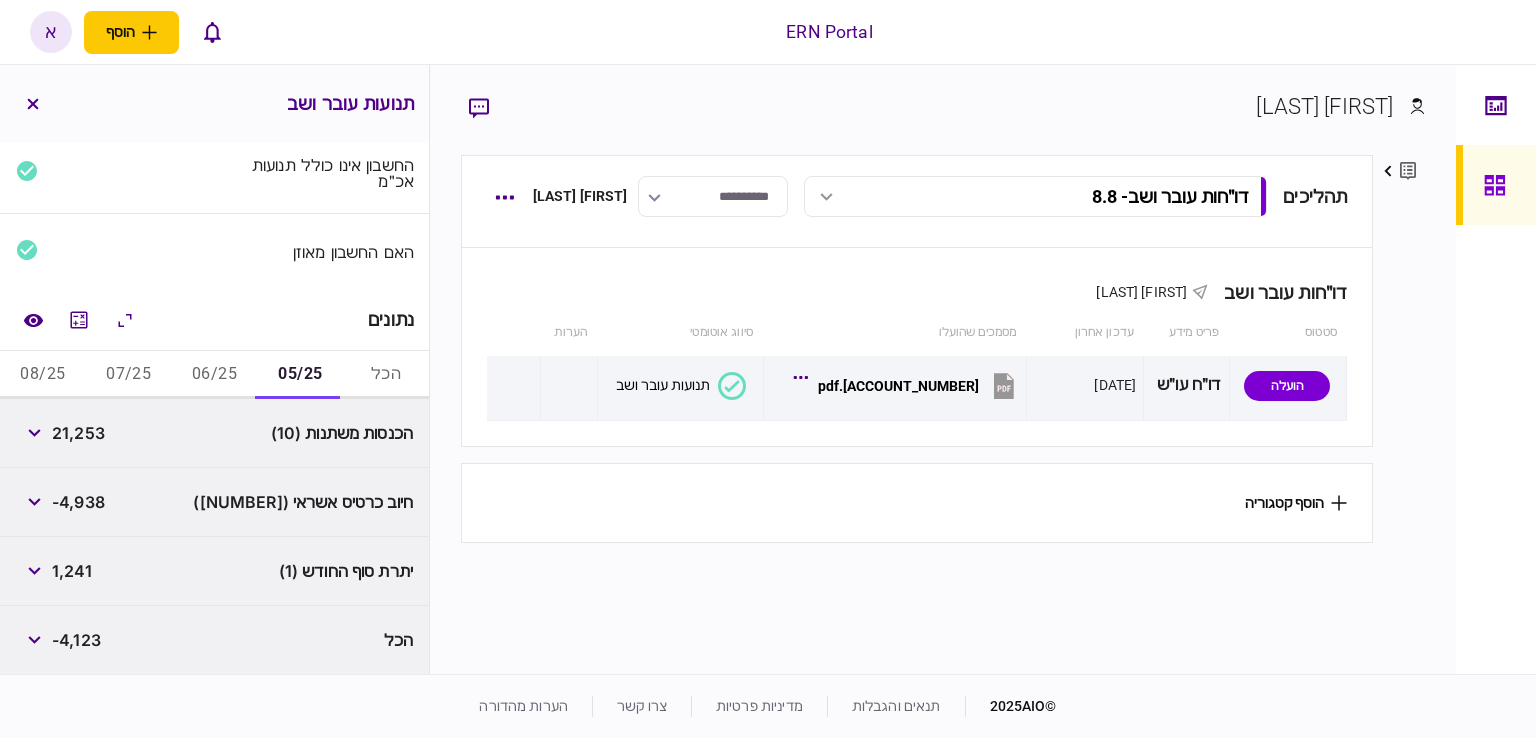 click on "1,241" at bounding box center [72, 571] 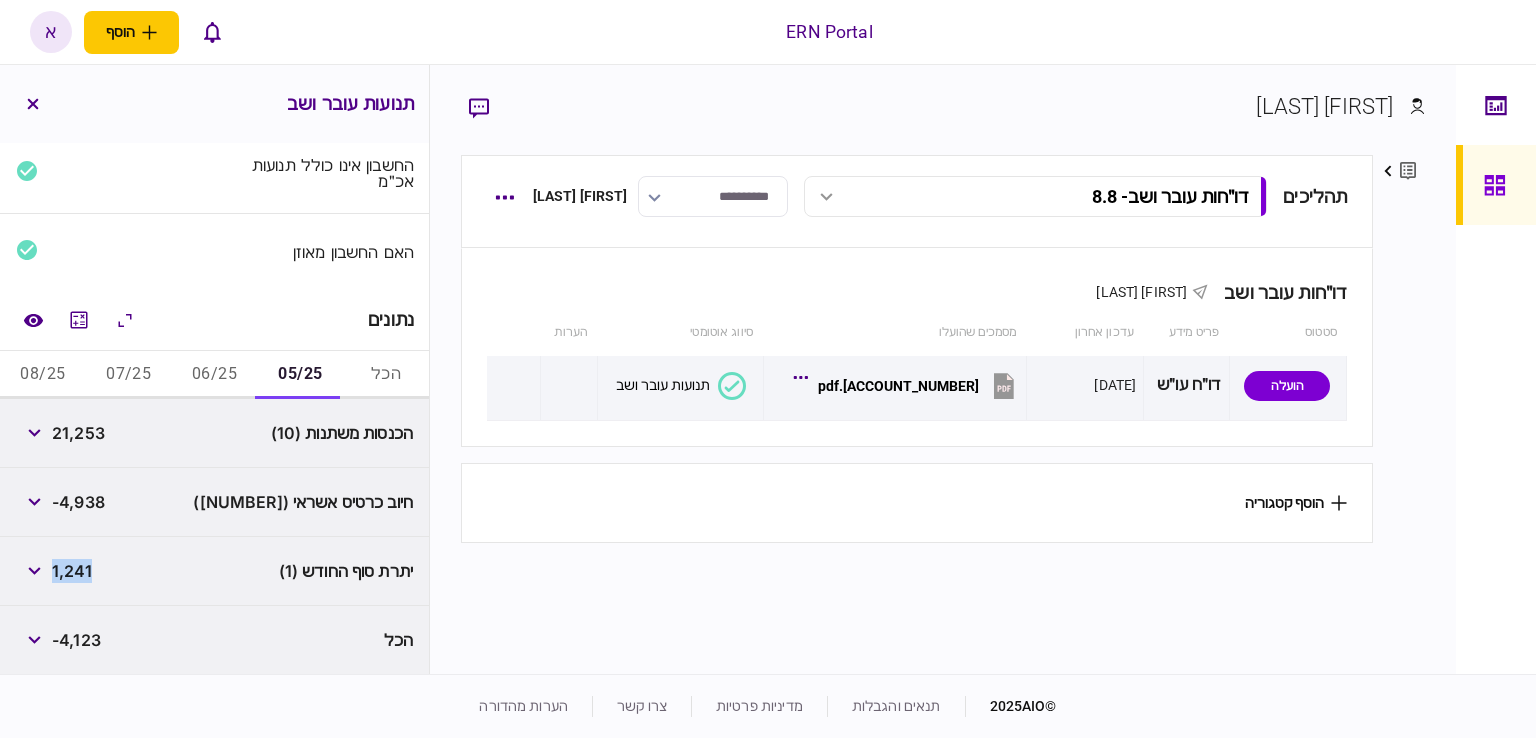 click on "1,241" at bounding box center (72, 571) 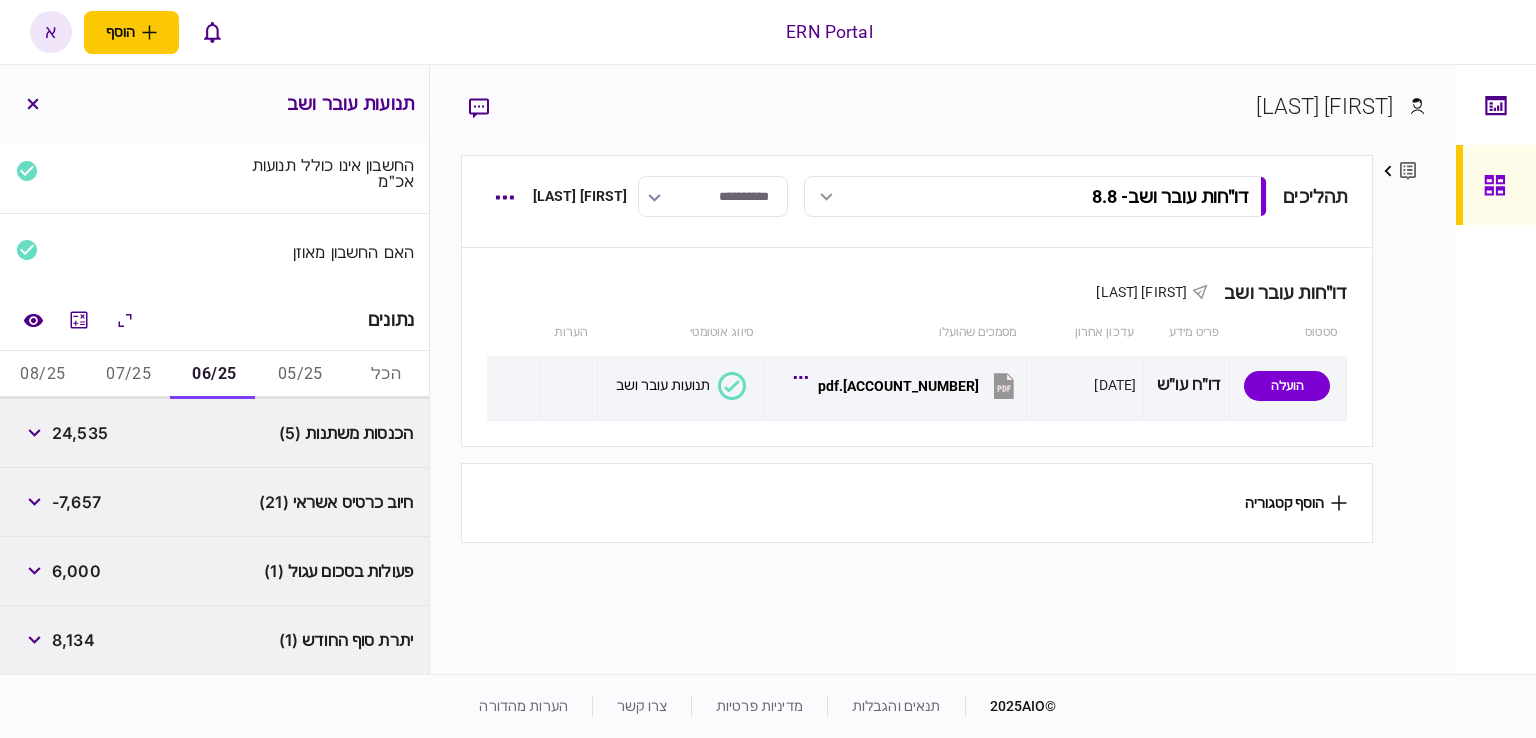 click on "24,535" at bounding box center [80, 433] 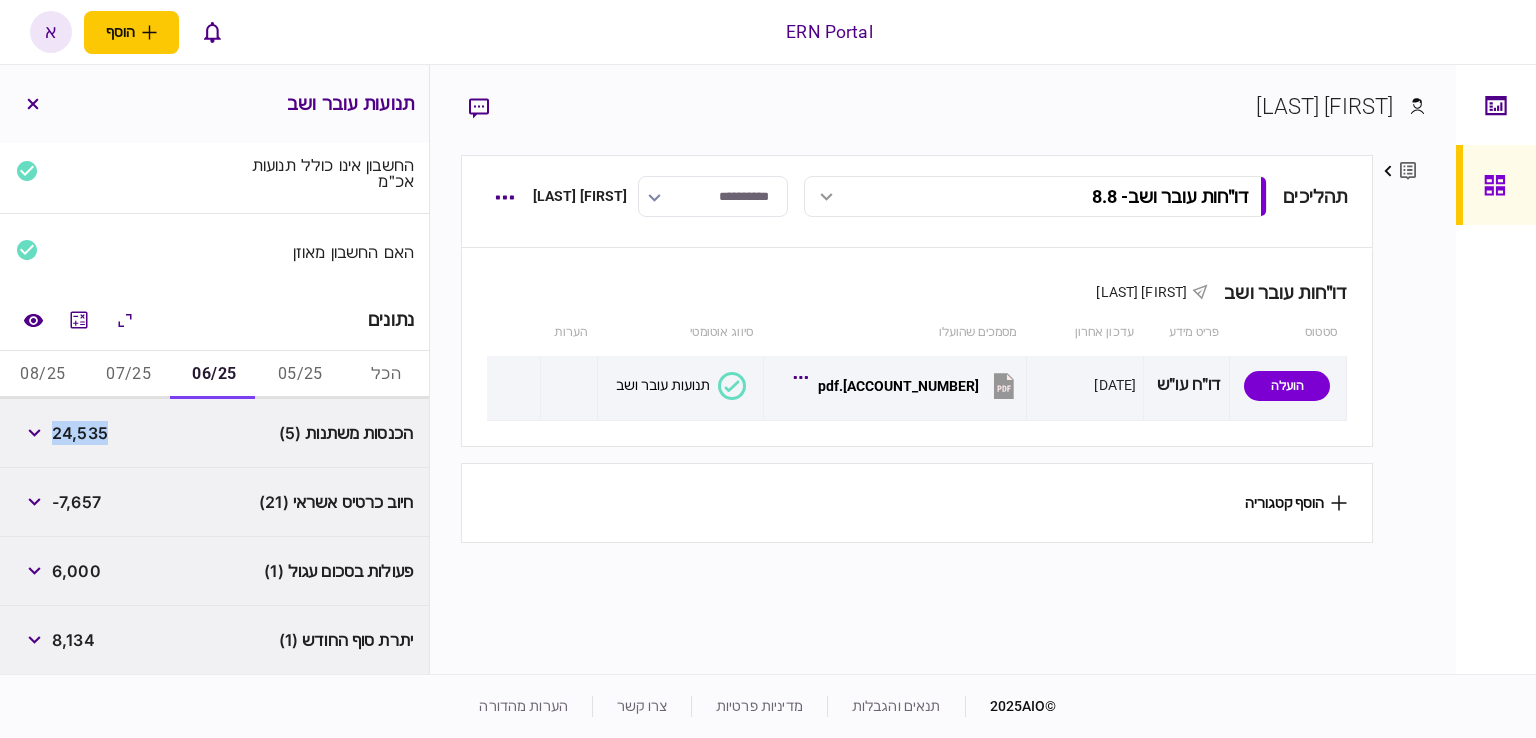 click on "24,535" at bounding box center (80, 433) 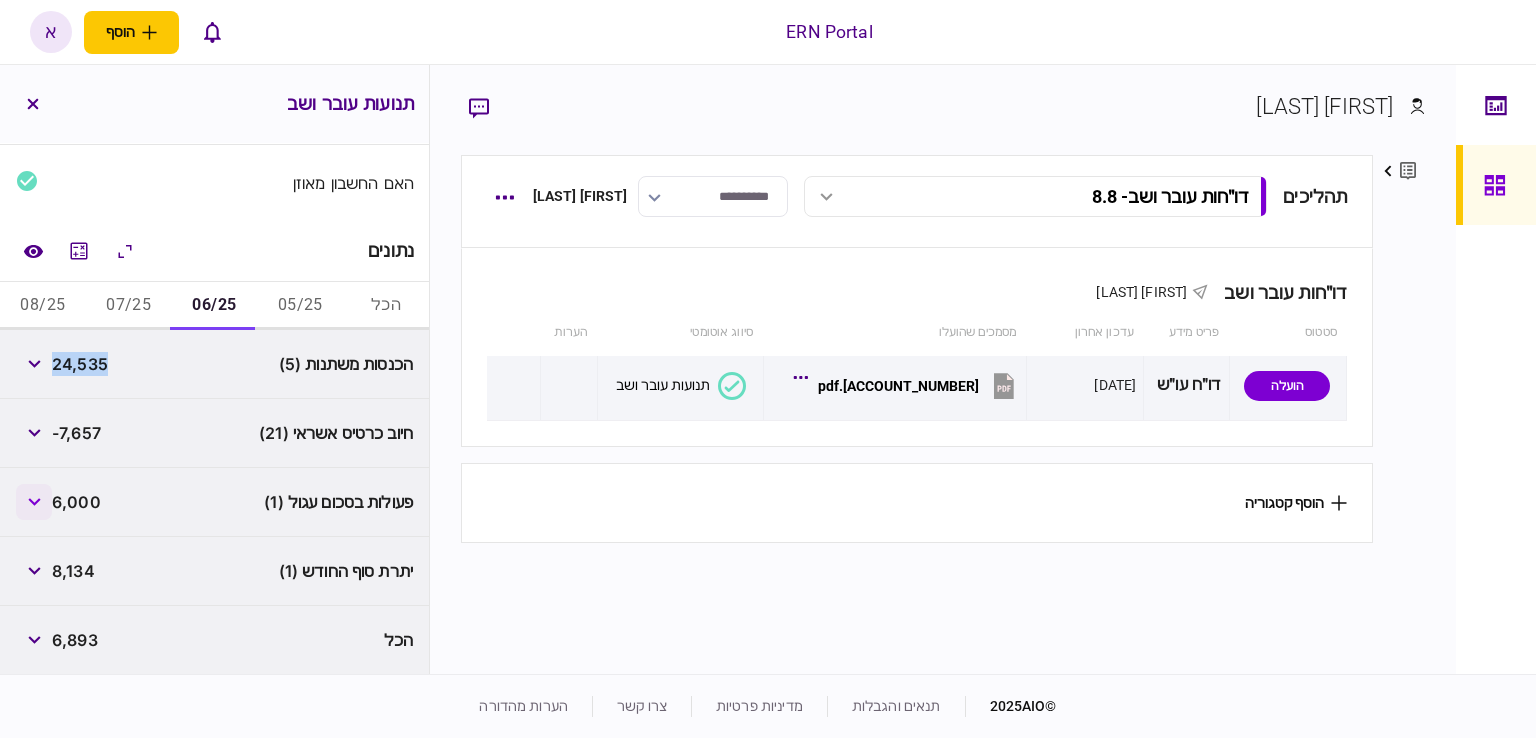 click at bounding box center [34, 502] 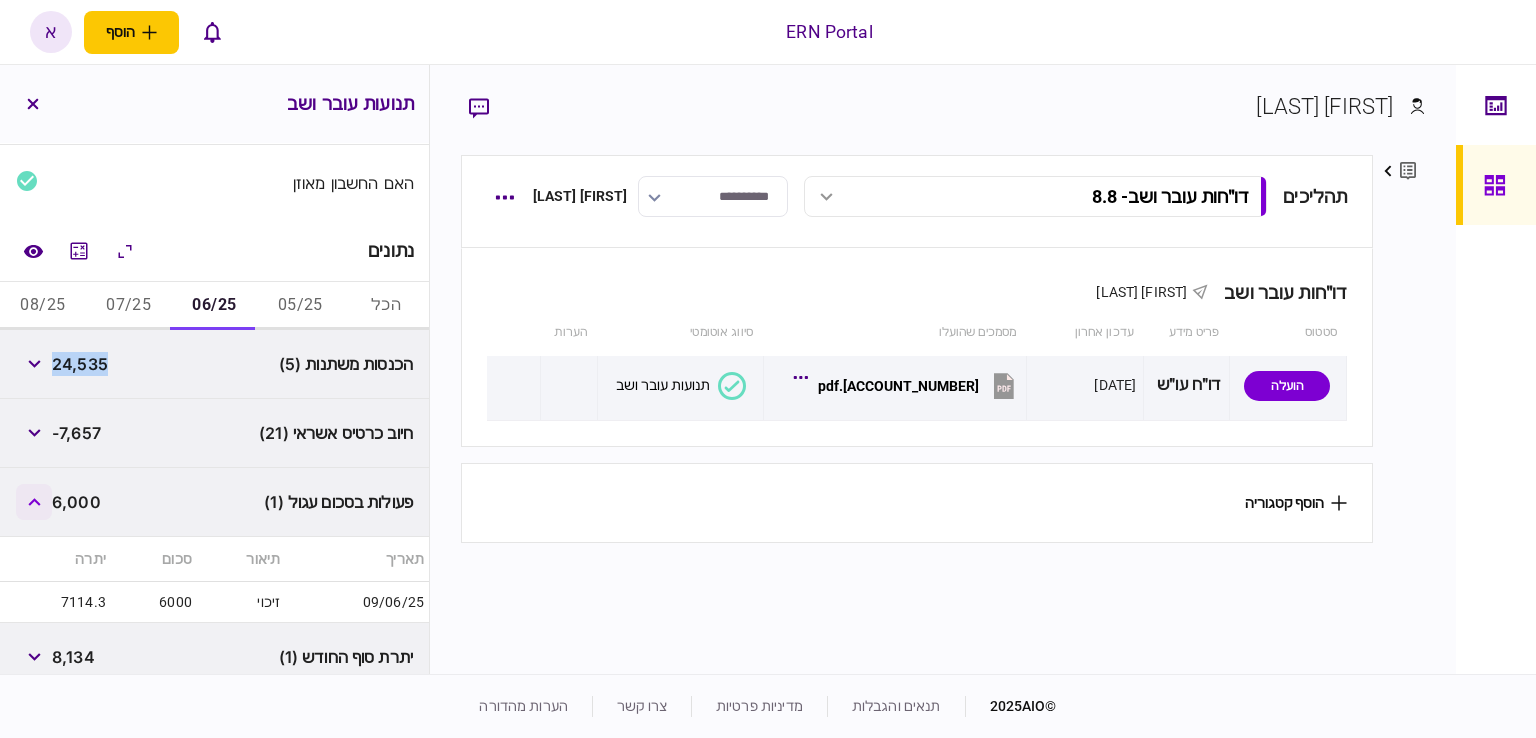 click at bounding box center [34, 502] 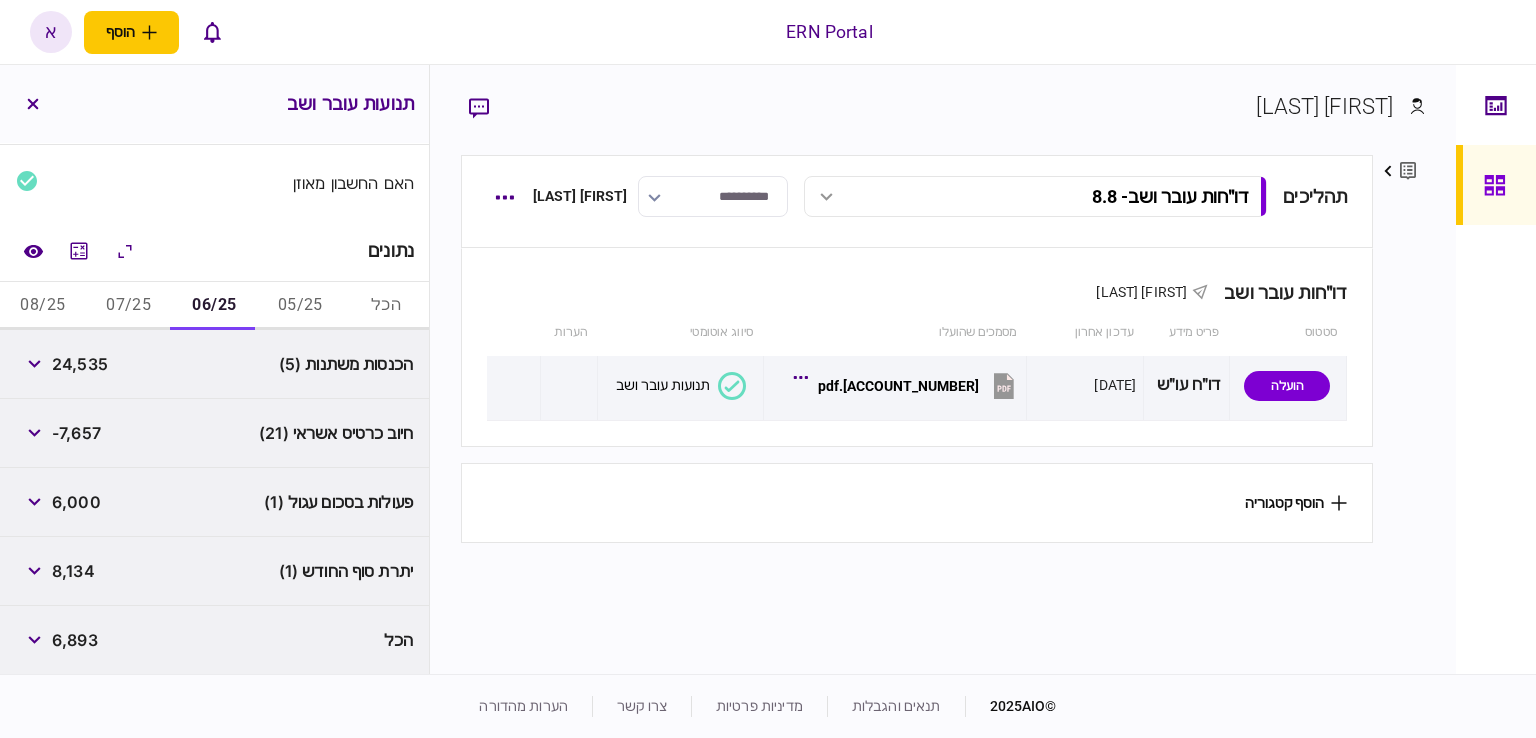 click on "8,134" at bounding box center (73, 571) 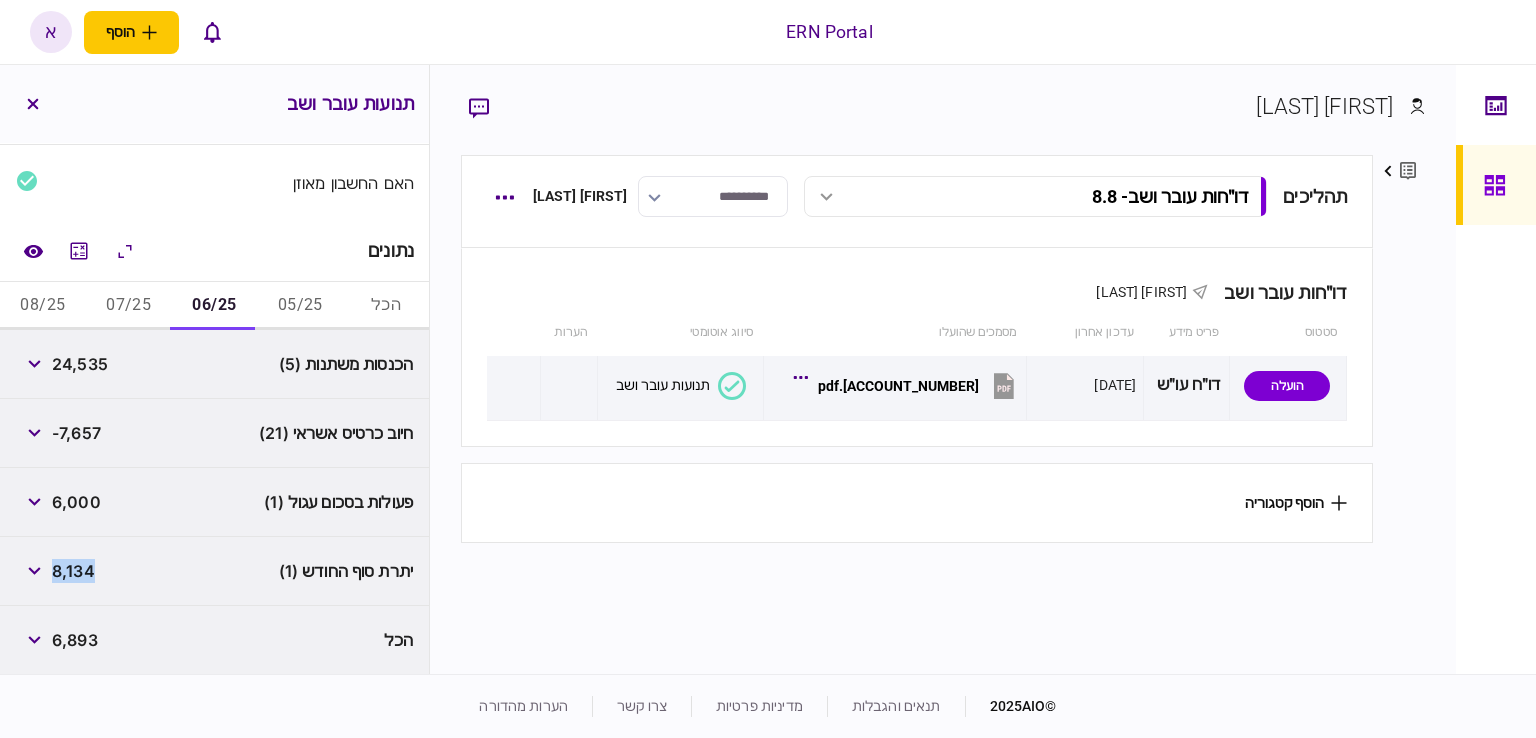 click on "8,134" at bounding box center (73, 571) 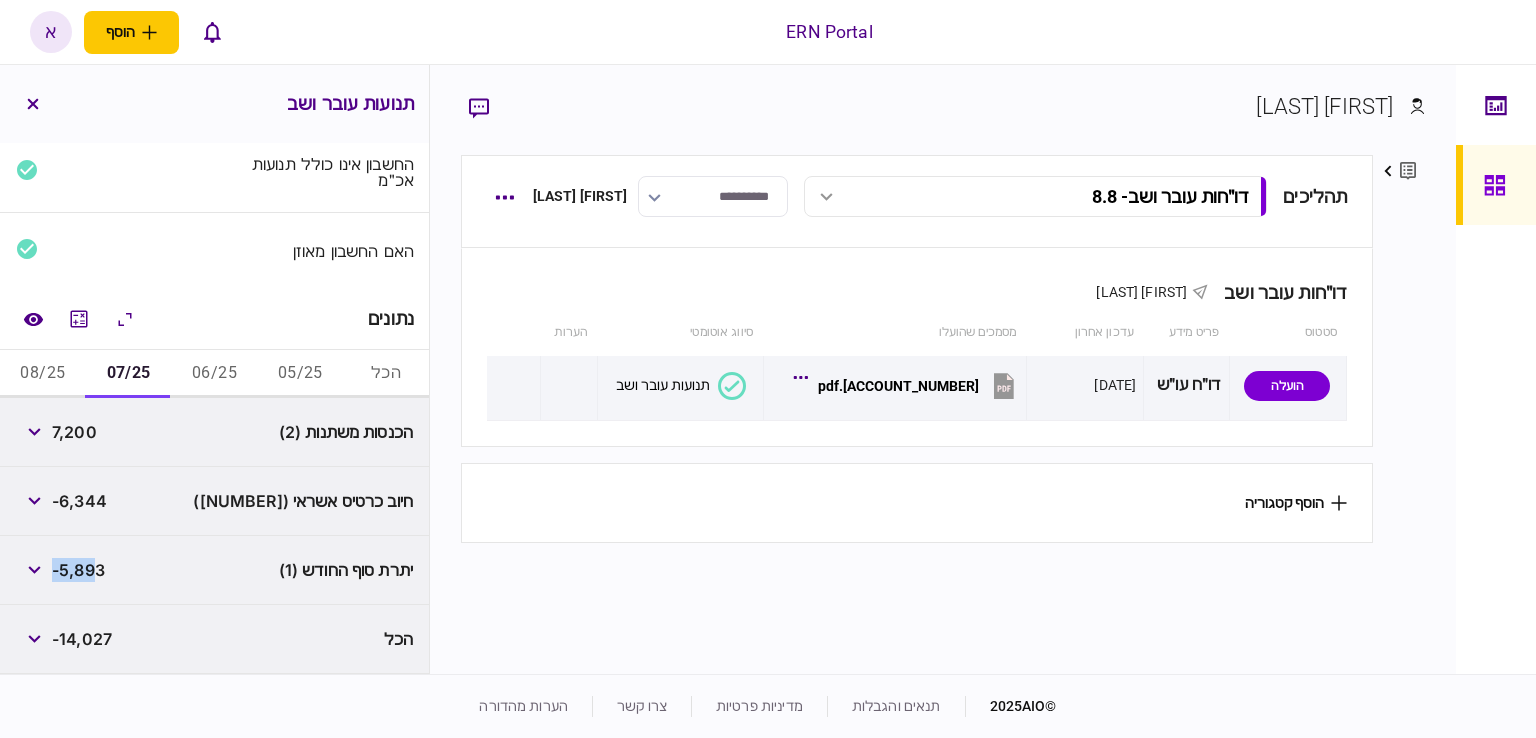 scroll, scrollTop: 152, scrollLeft: 0, axis: vertical 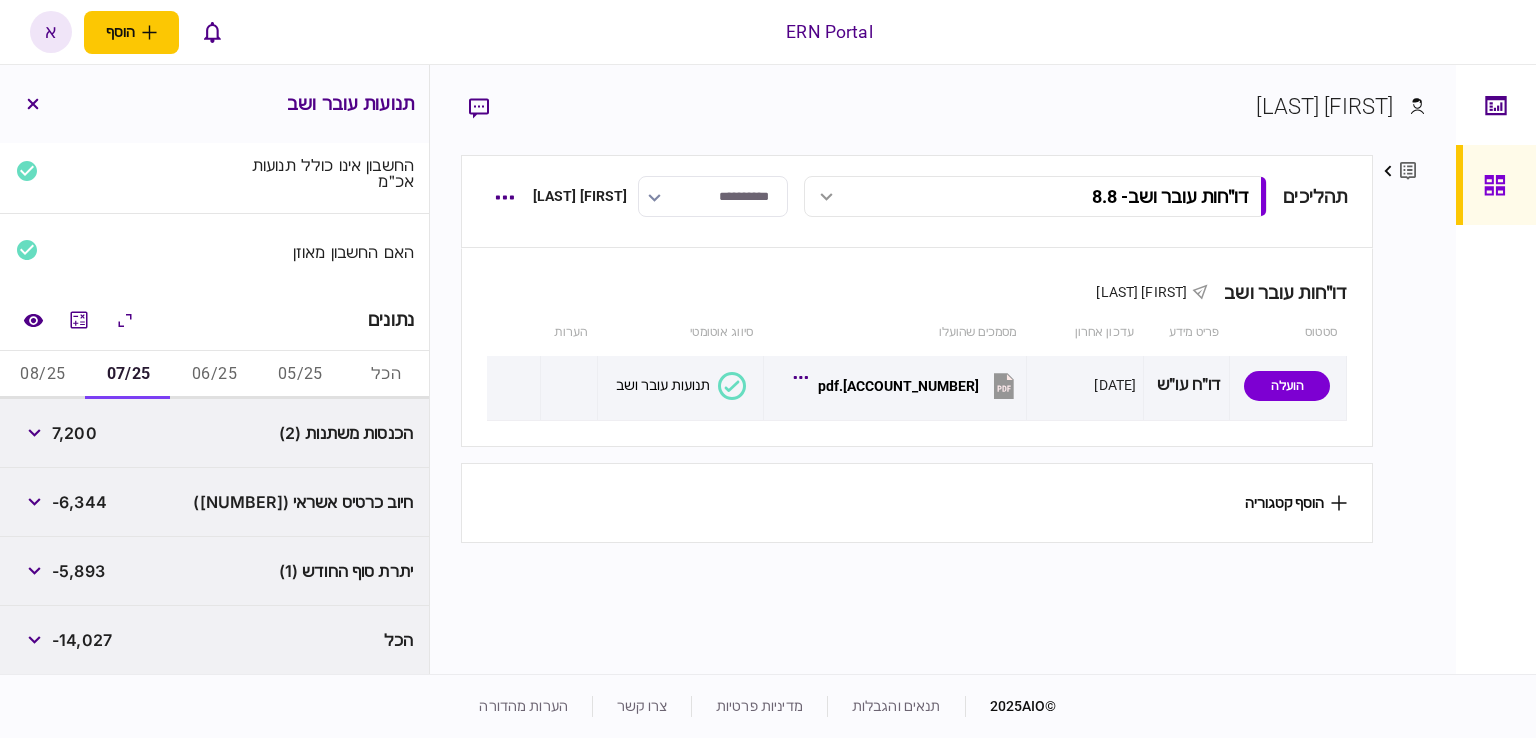 click on "7,200" at bounding box center (74, 433) 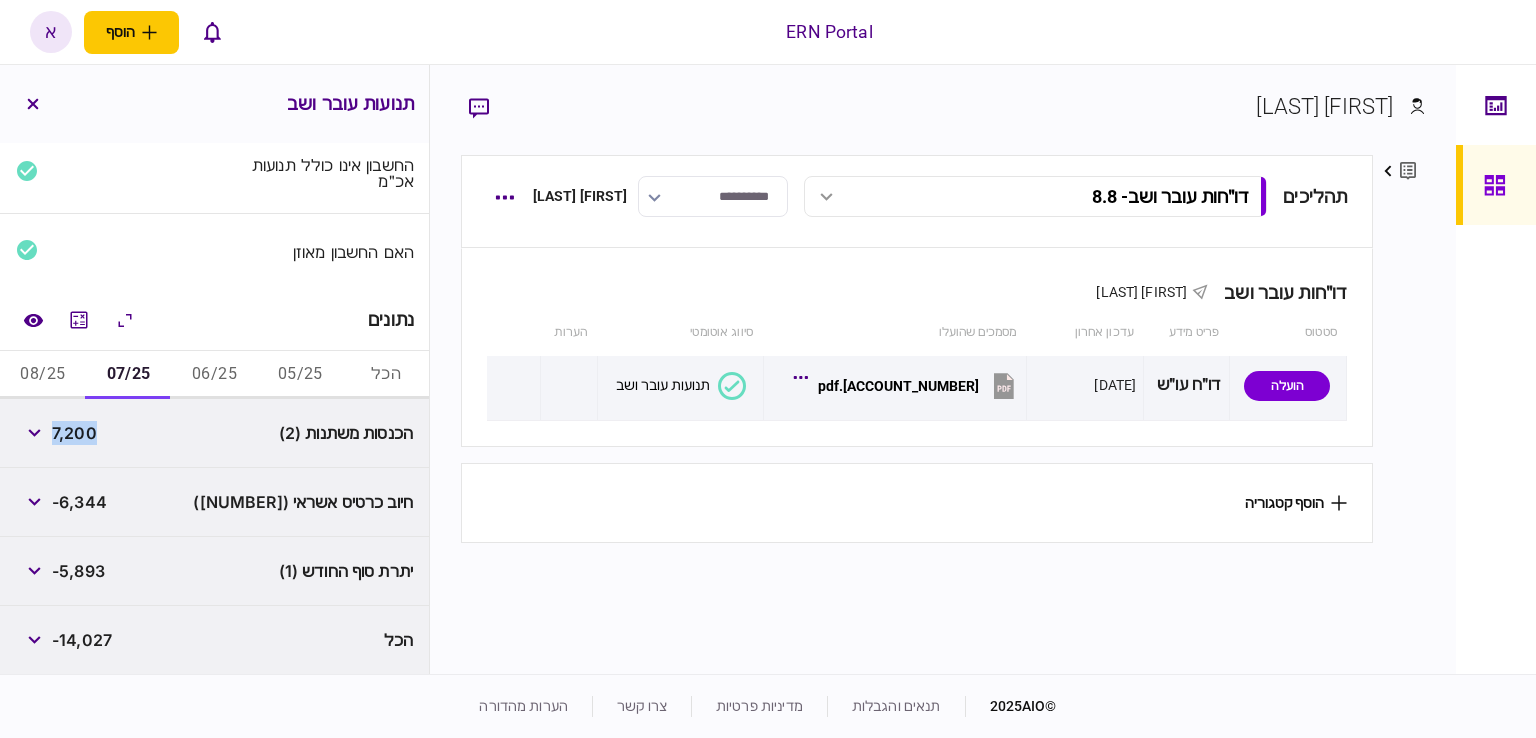 click on "7,200" at bounding box center (74, 433) 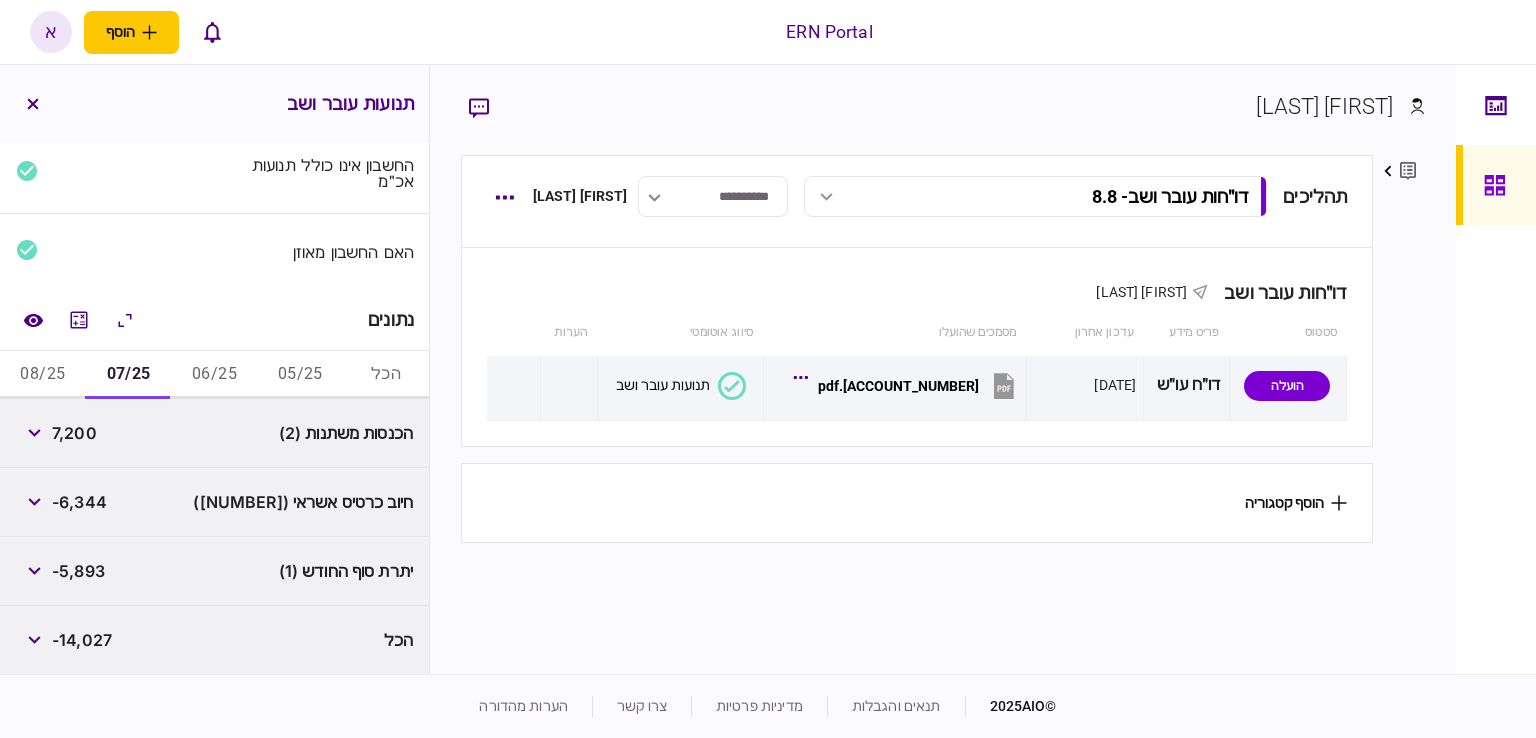 click on "-5,893" at bounding box center [78, 571] 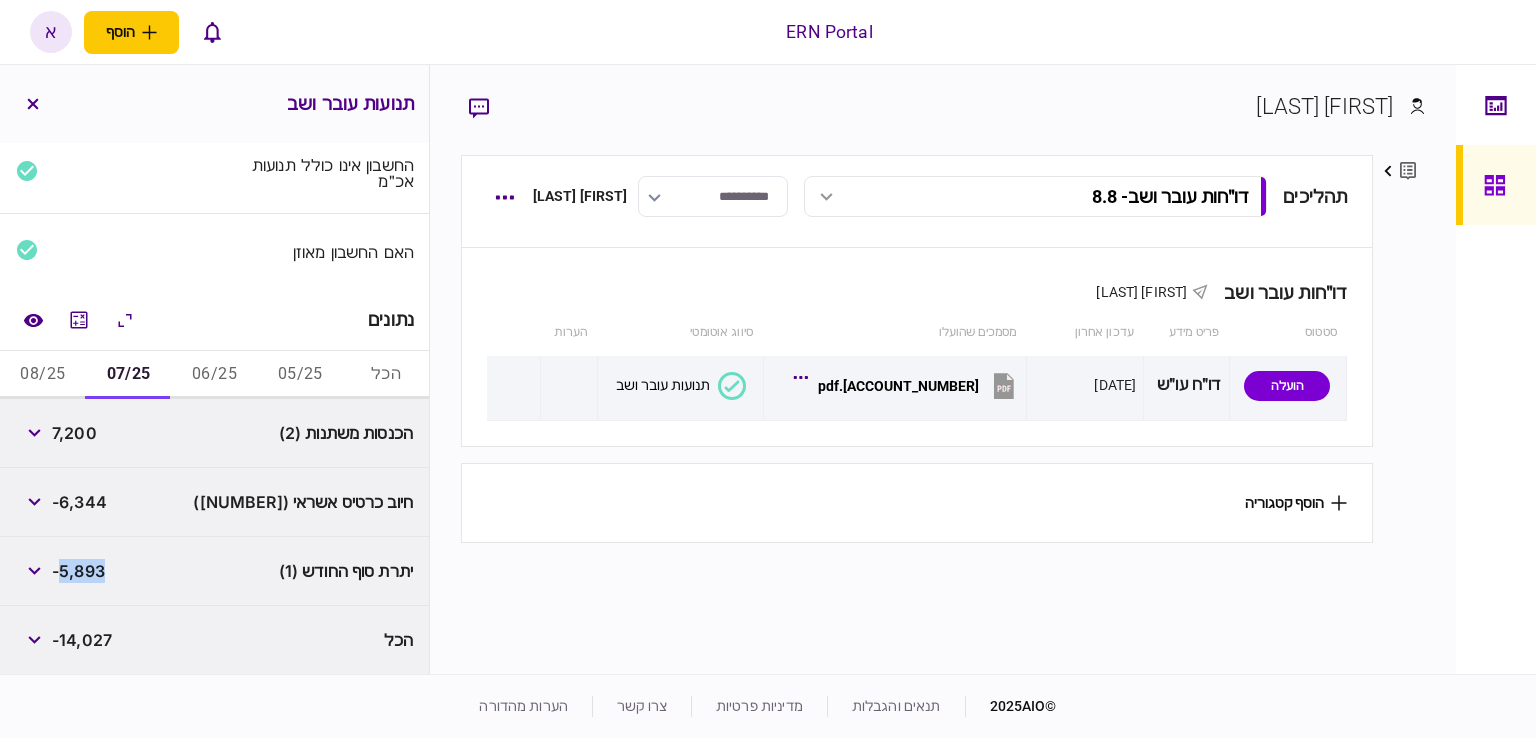click on "-5,893" at bounding box center [78, 571] 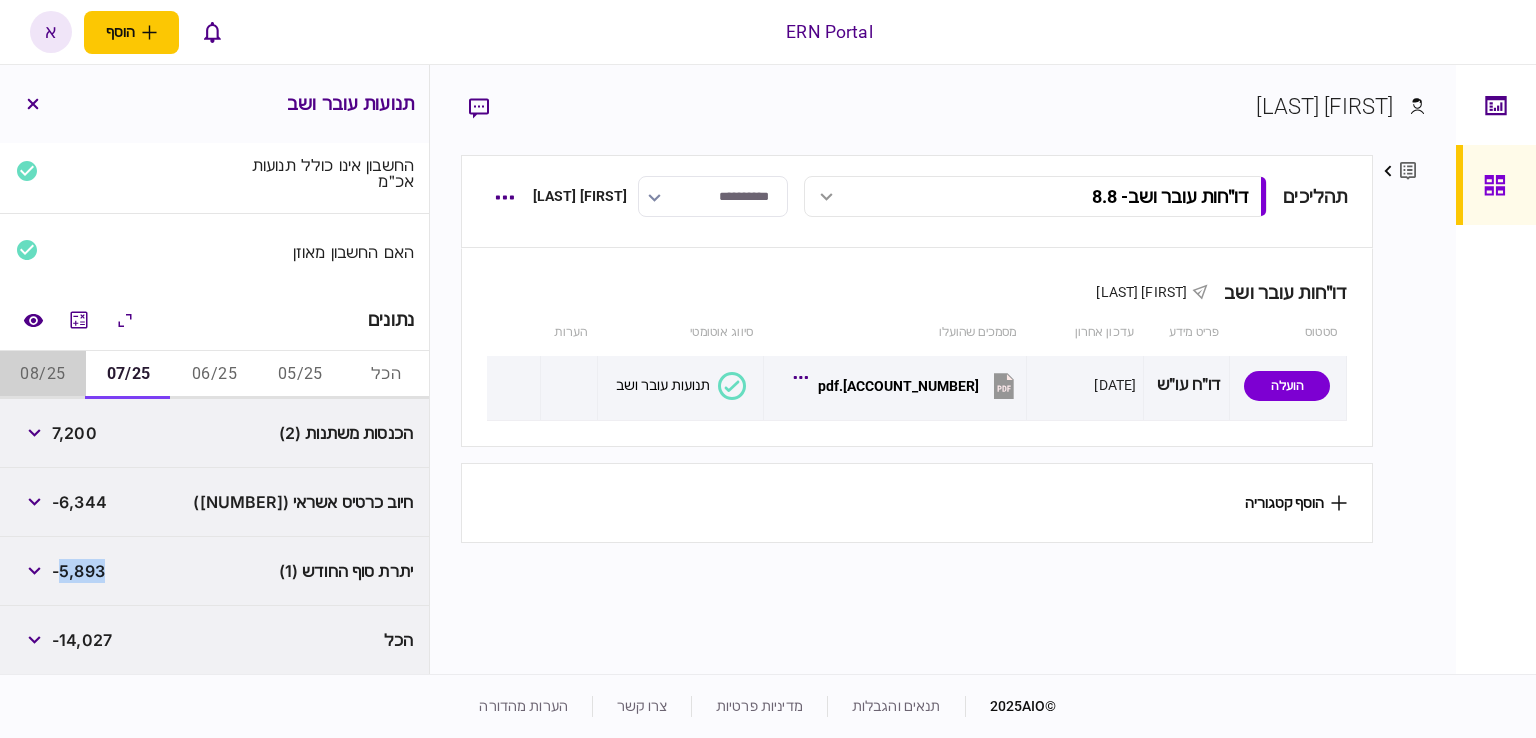click on "08/25" at bounding box center [43, 375] 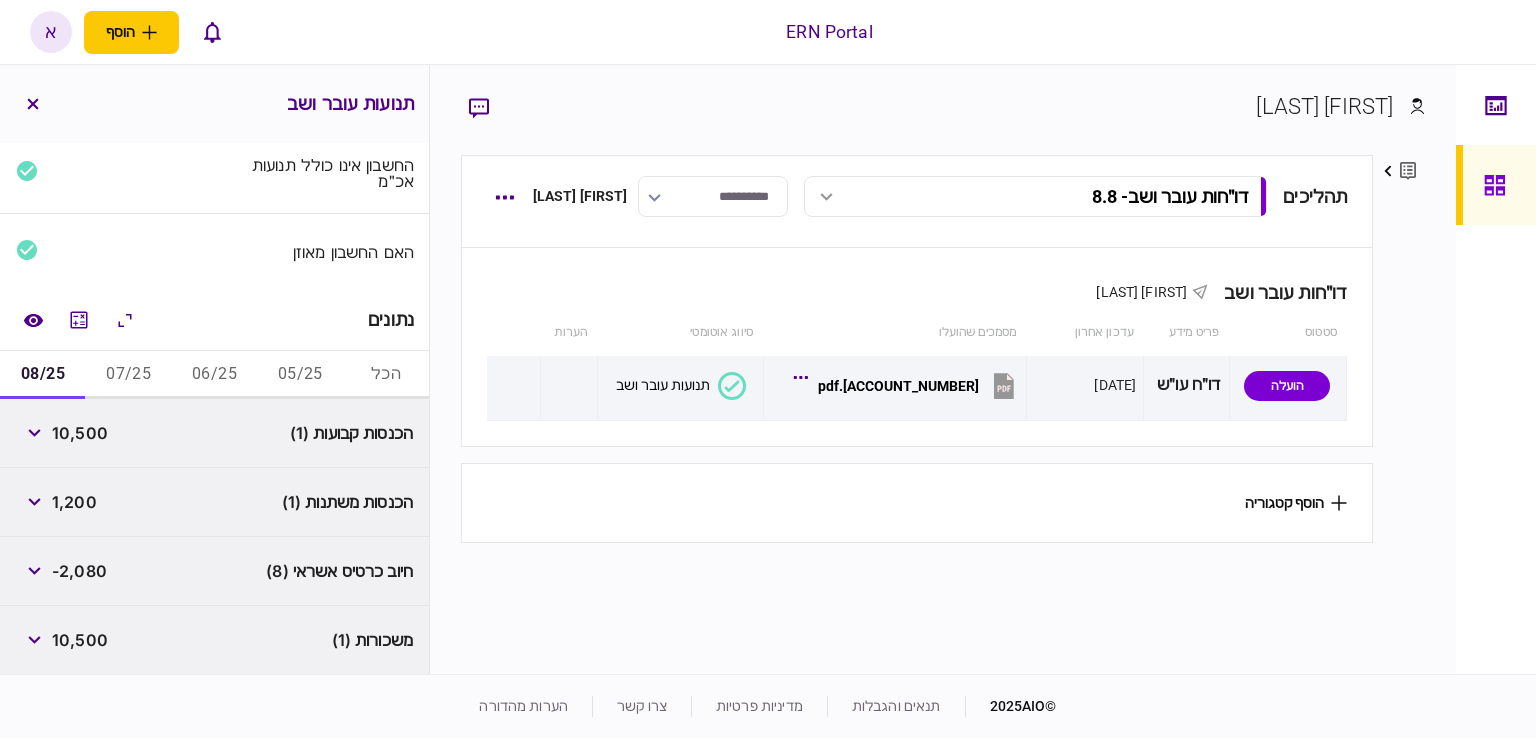 click on "10,500" at bounding box center (80, 433) 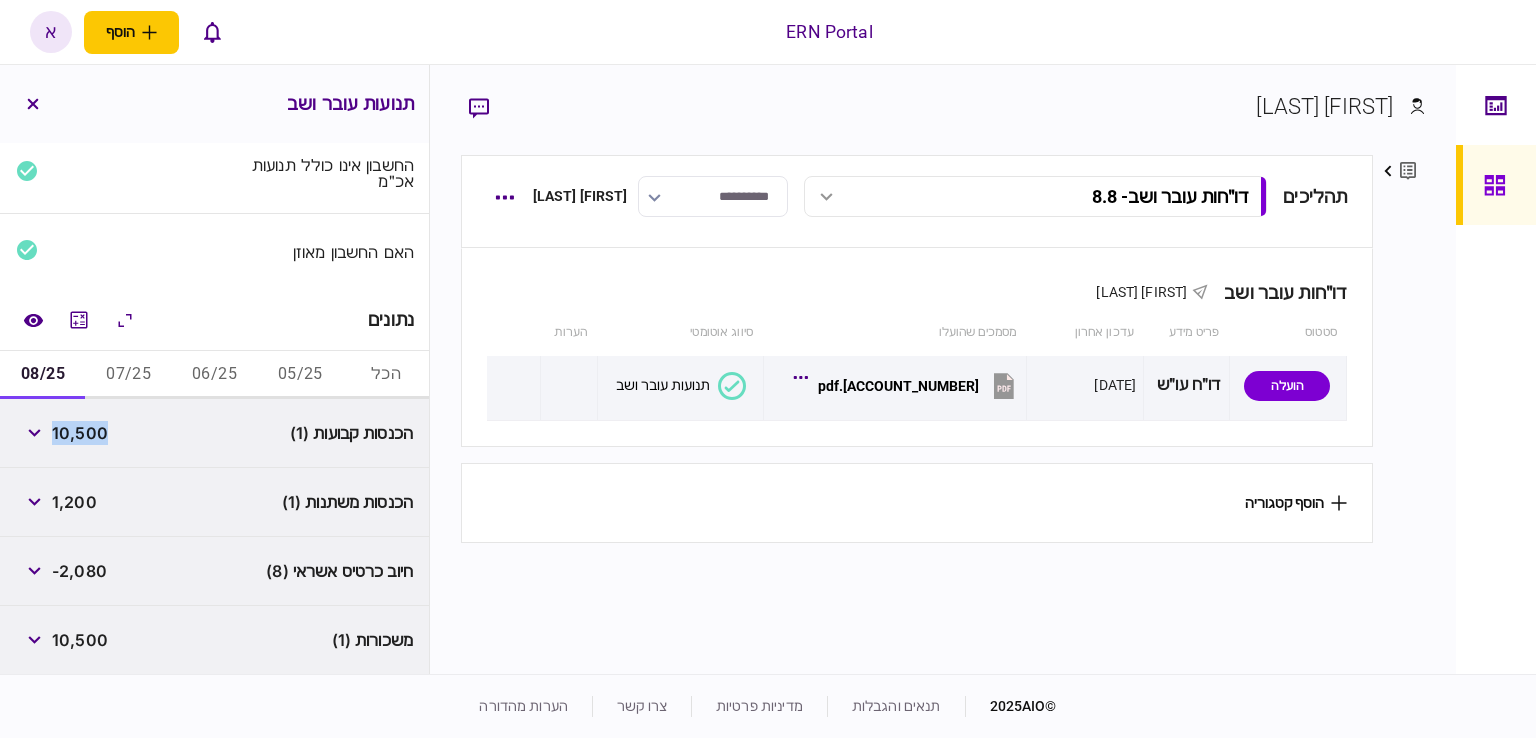 copy on "10,500" 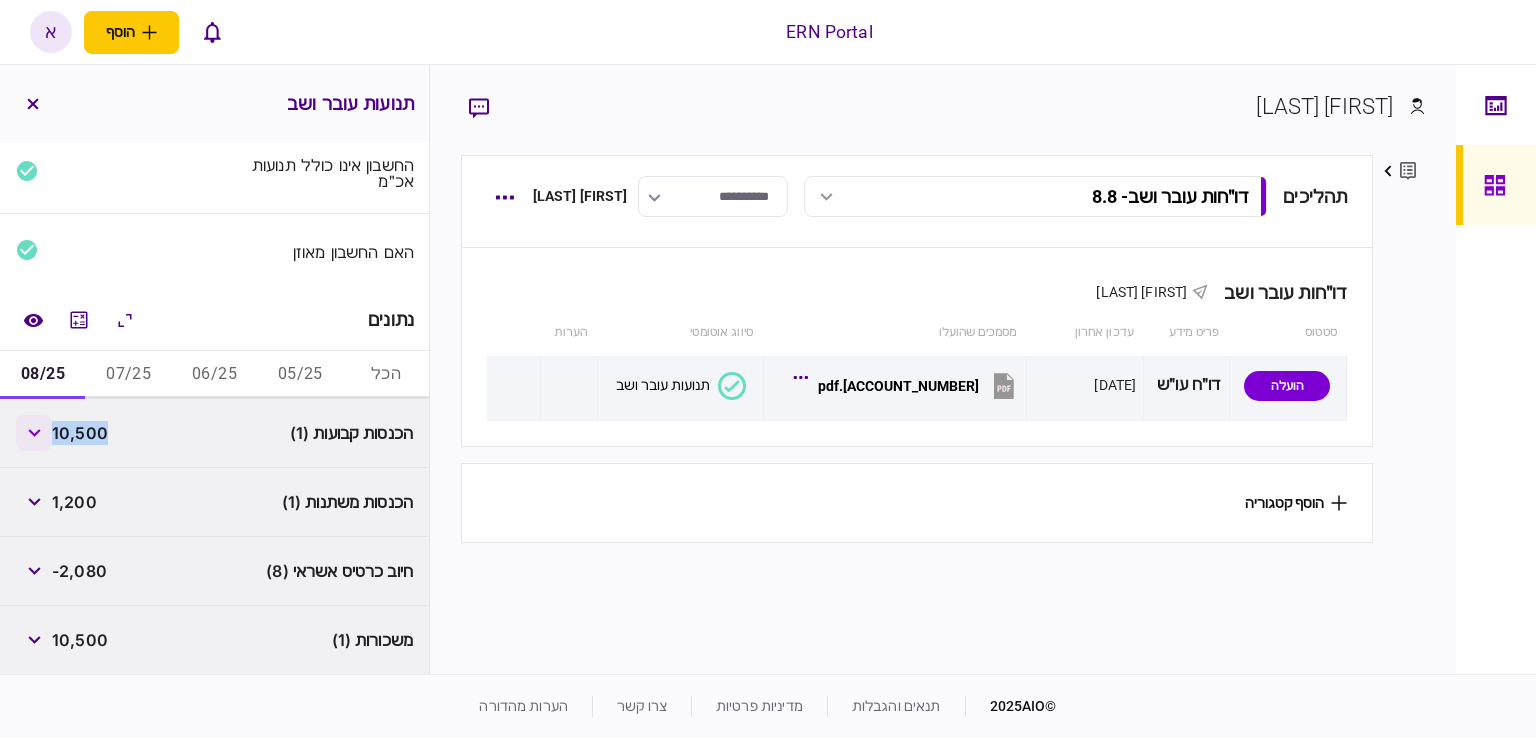 click at bounding box center (34, 433) 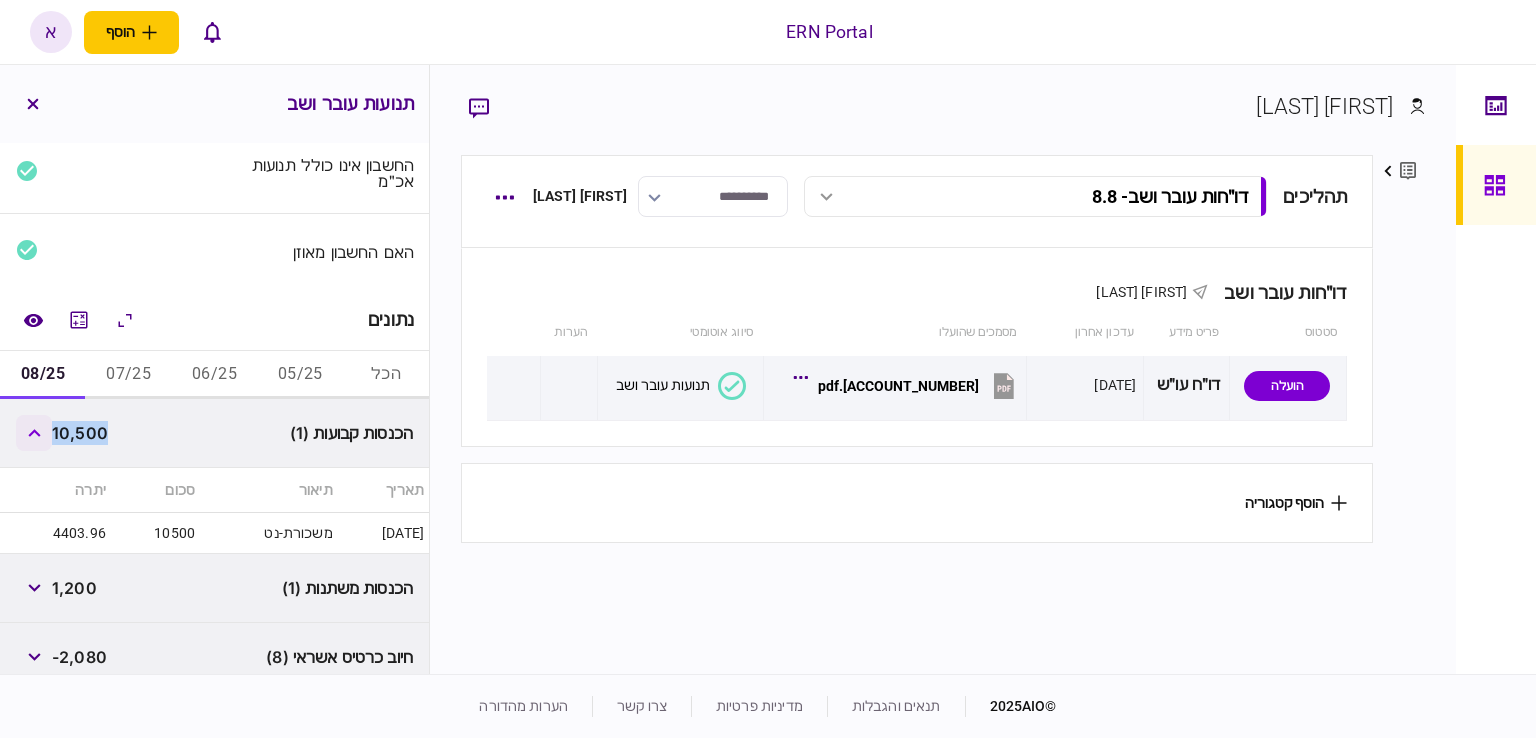type 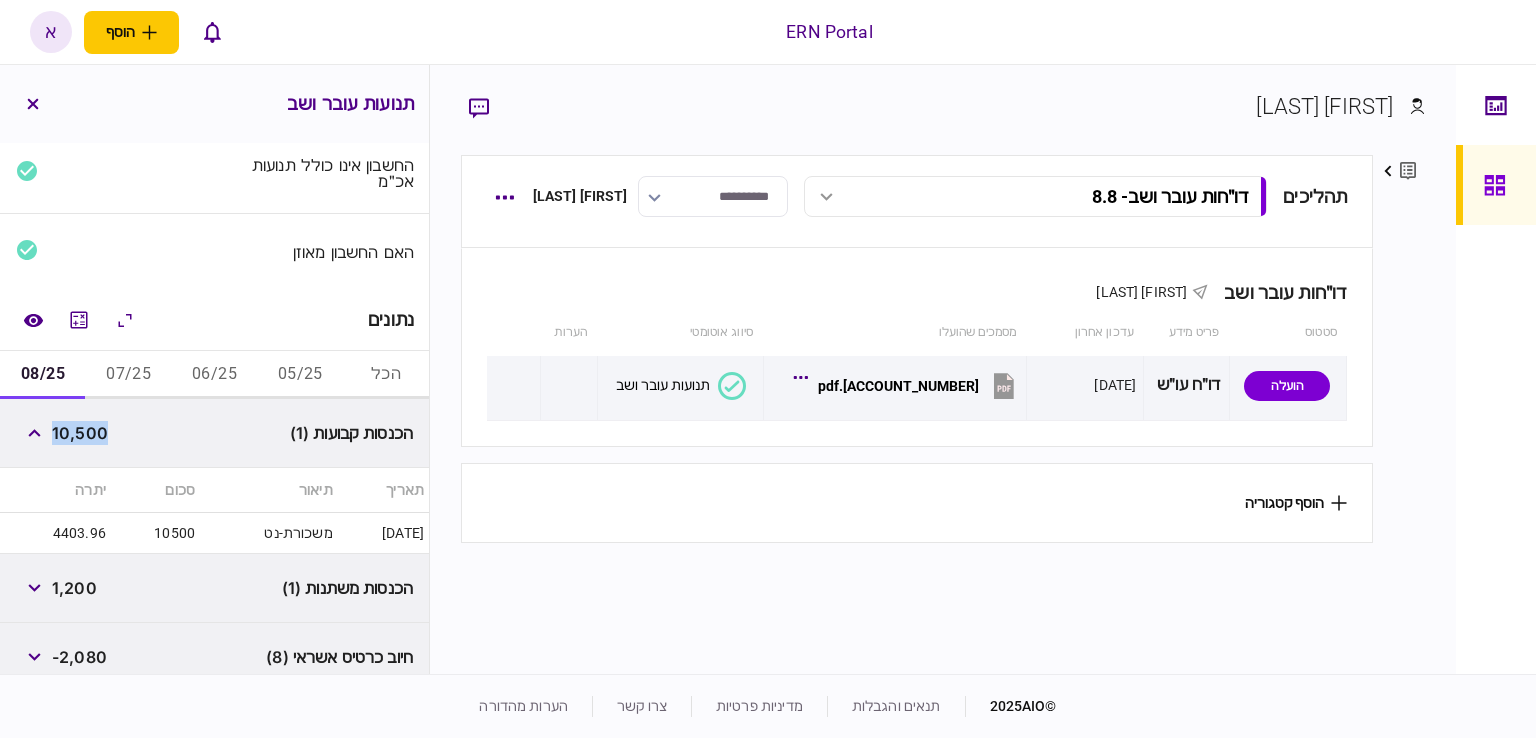 copy on "10,500" 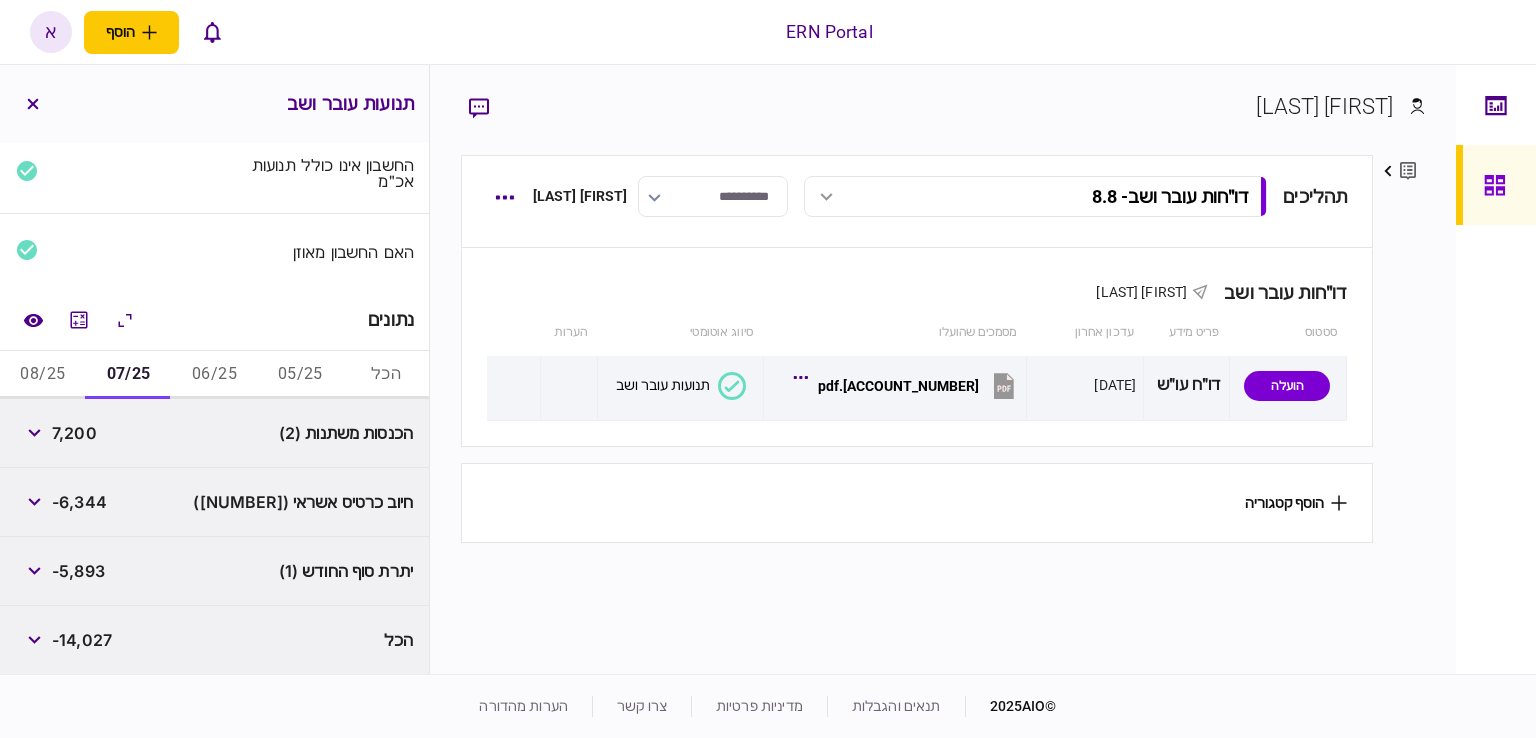 click on "06/25" at bounding box center (215, 375) 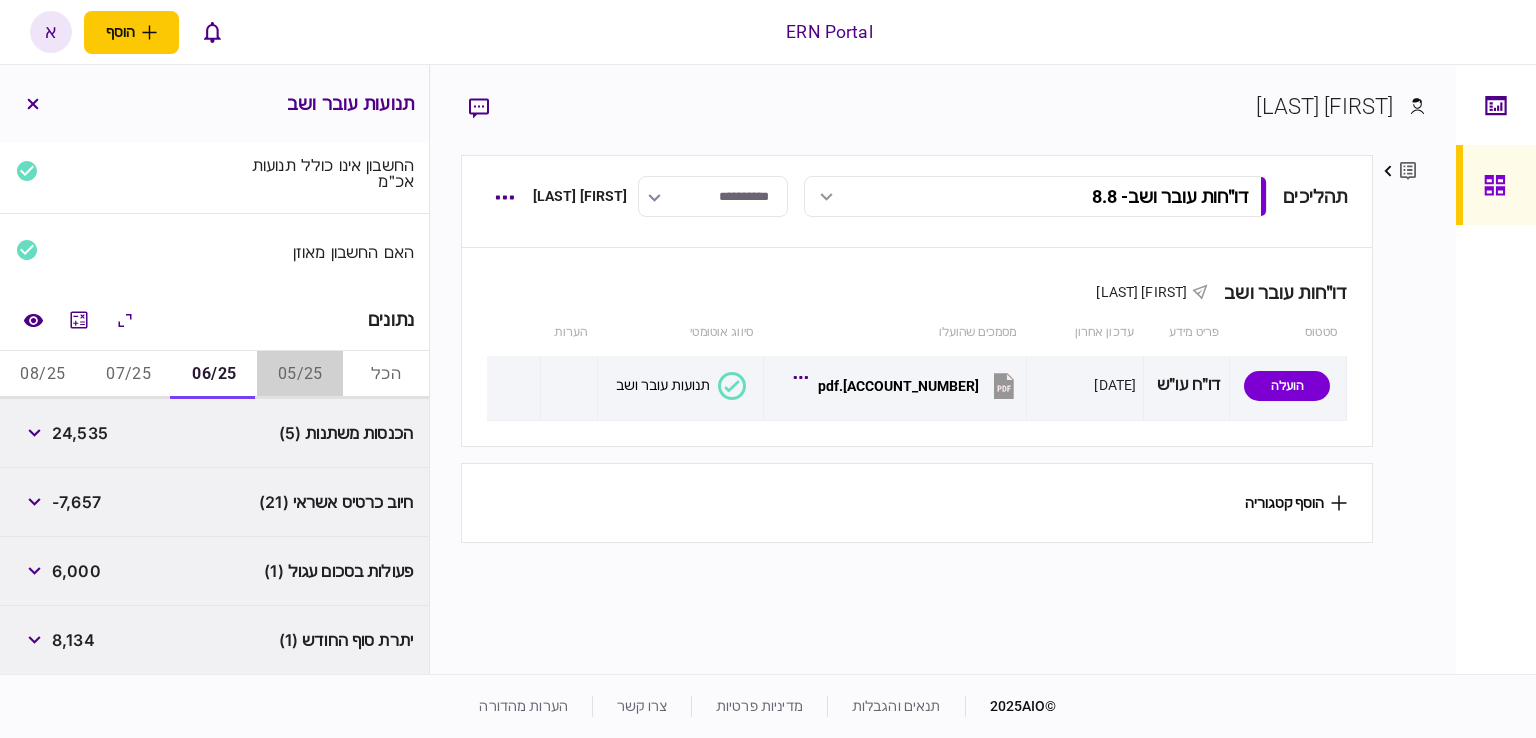 drag, startPoint x: 314, startPoint y: 371, endPoint x: 216, endPoint y: 378, distance: 98.24968 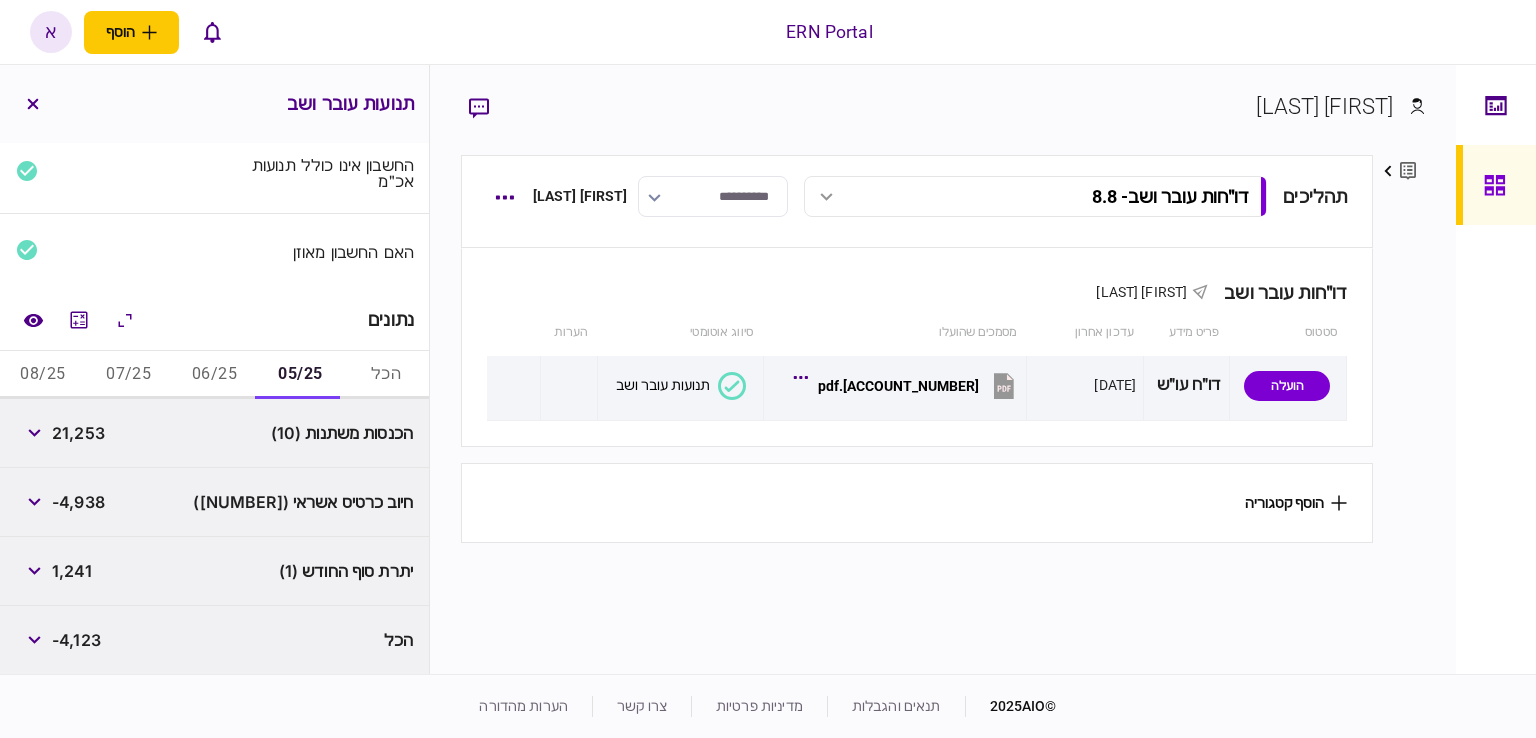 click on "08/25" at bounding box center [43, 375] 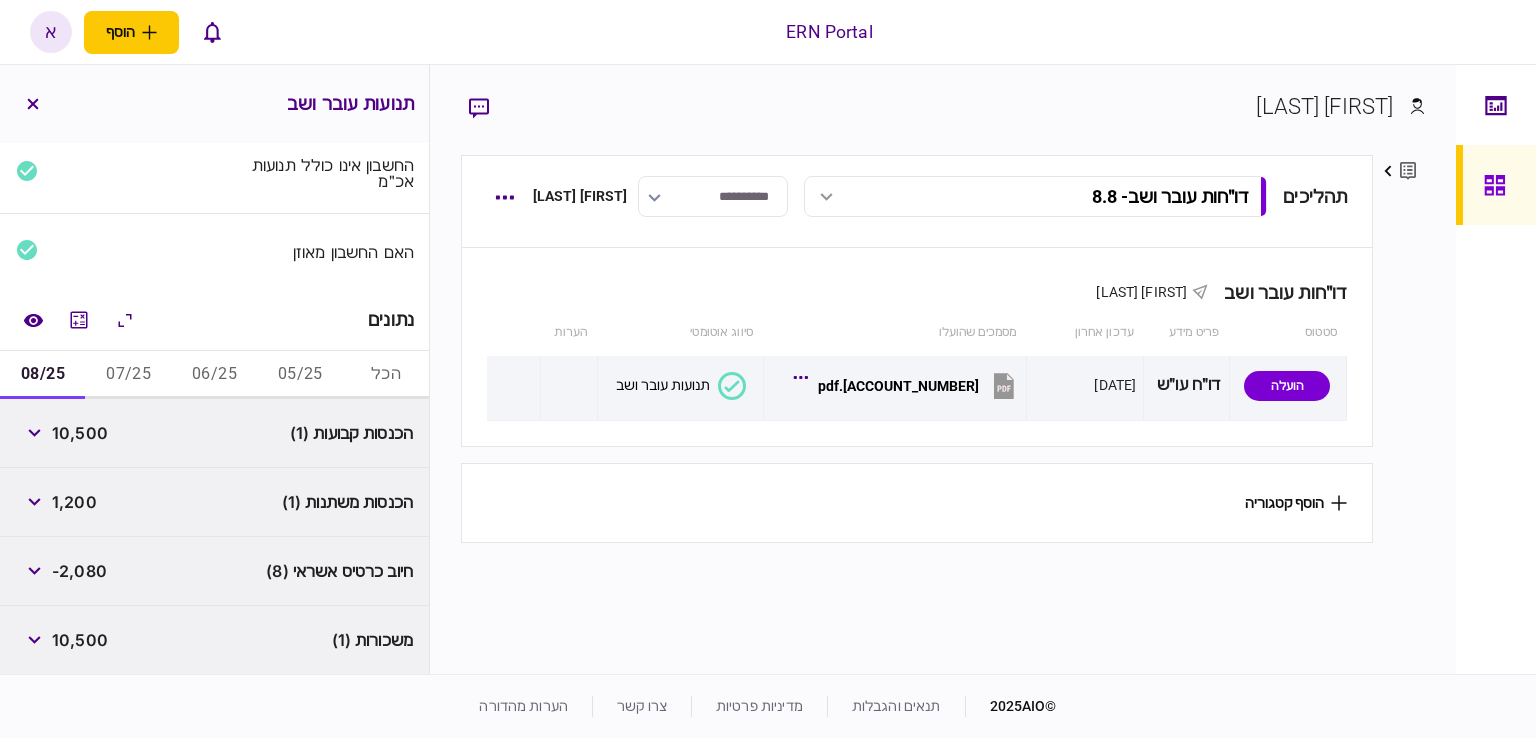 scroll, scrollTop: 290, scrollLeft: 0, axis: vertical 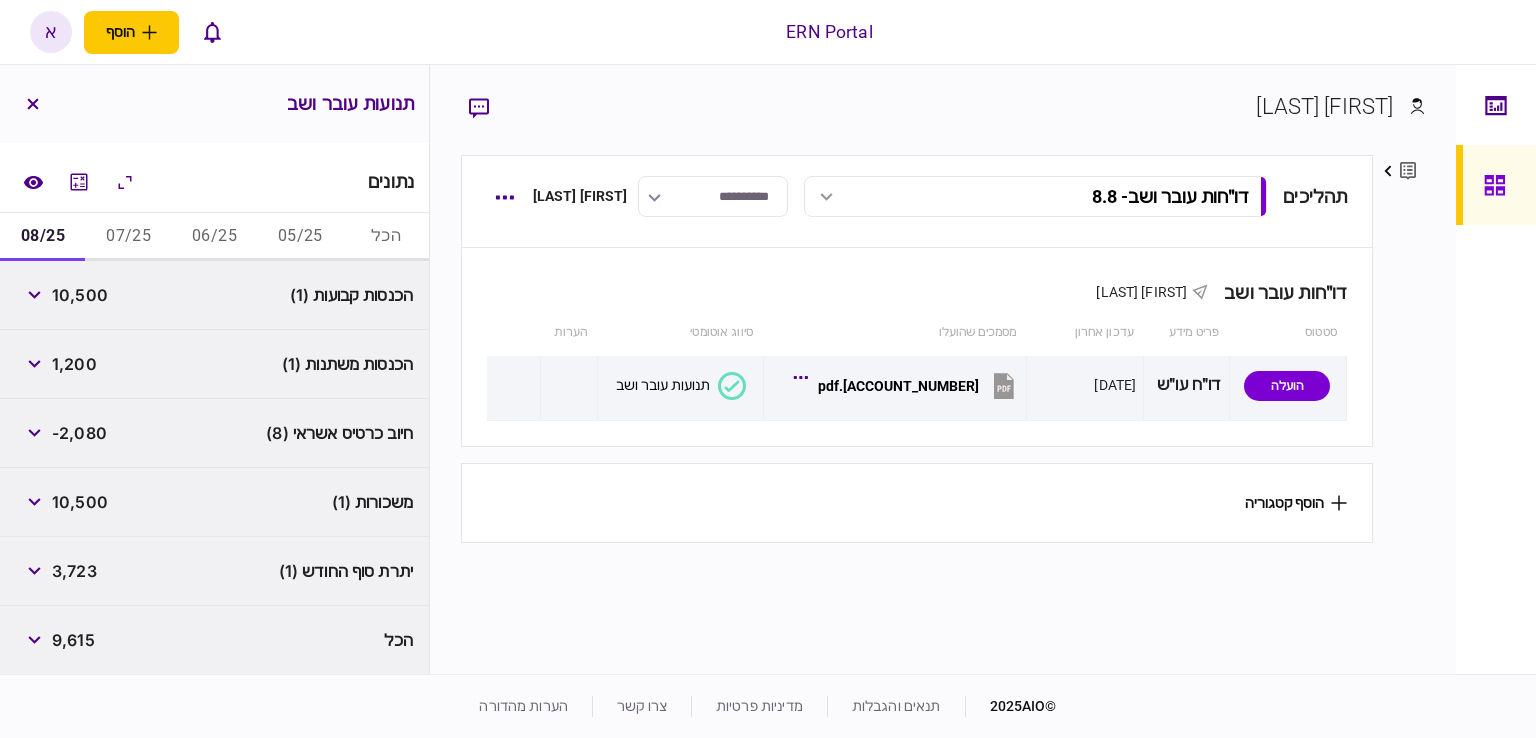 click on "1,200" at bounding box center (74, 364) 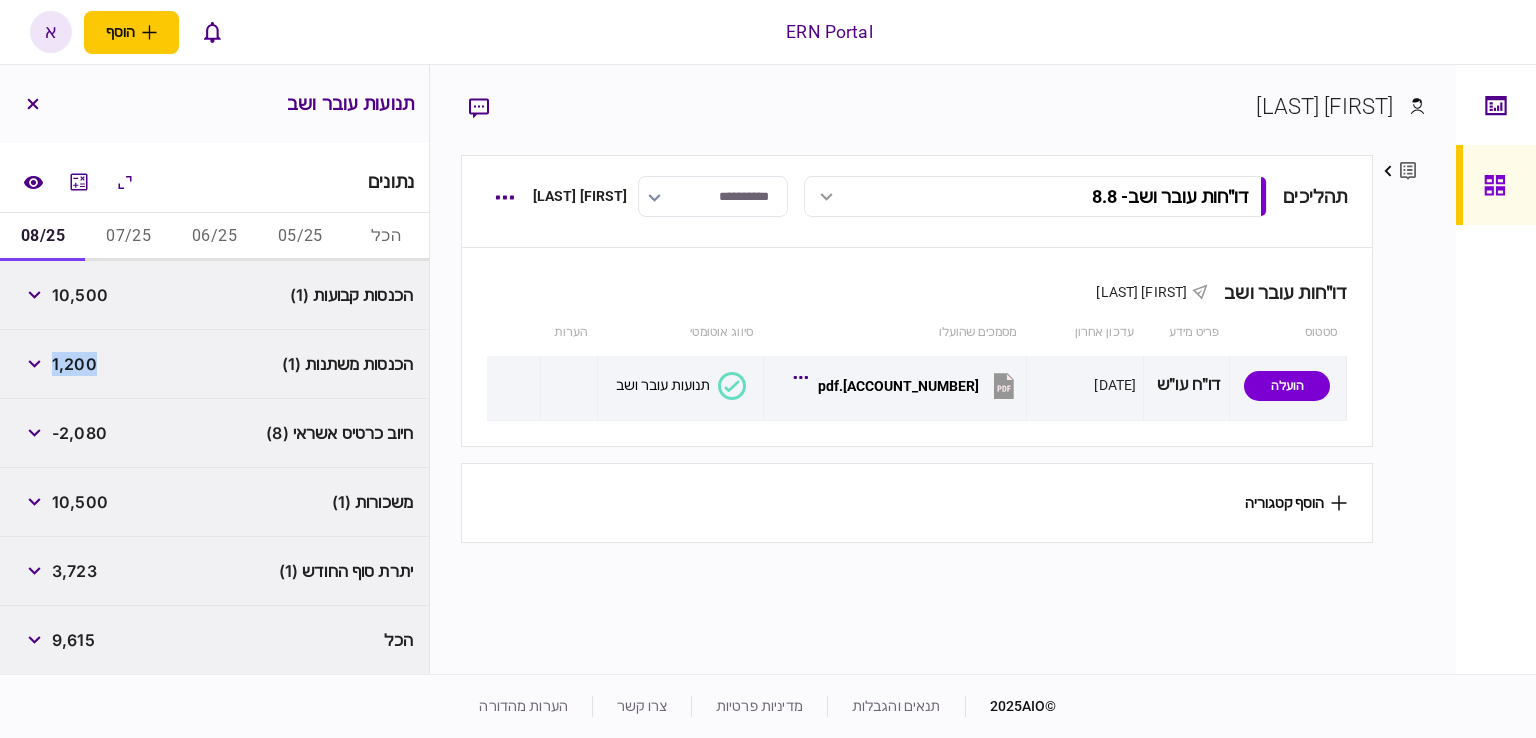 copy on "1,200" 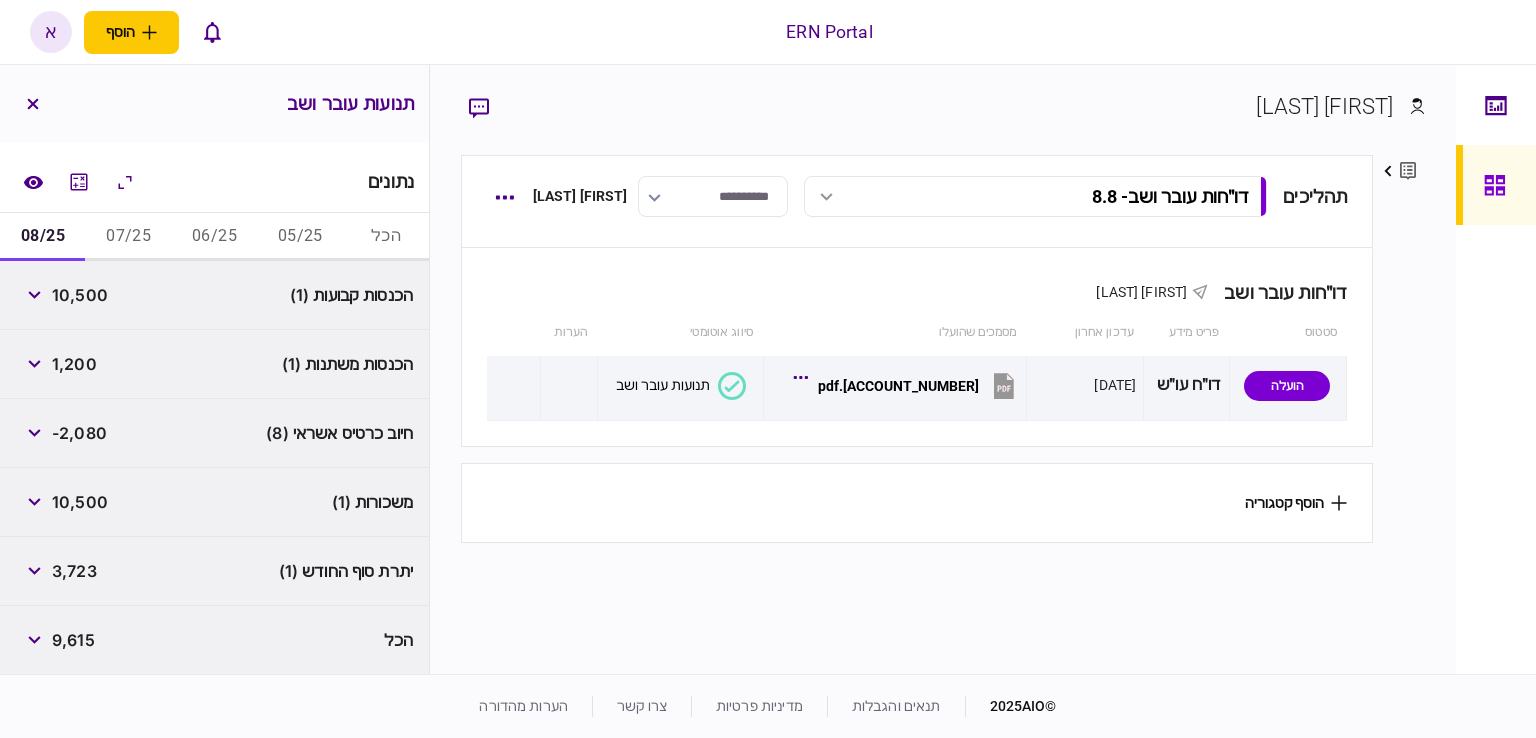 click on "3,723" at bounding box center [74, 571] 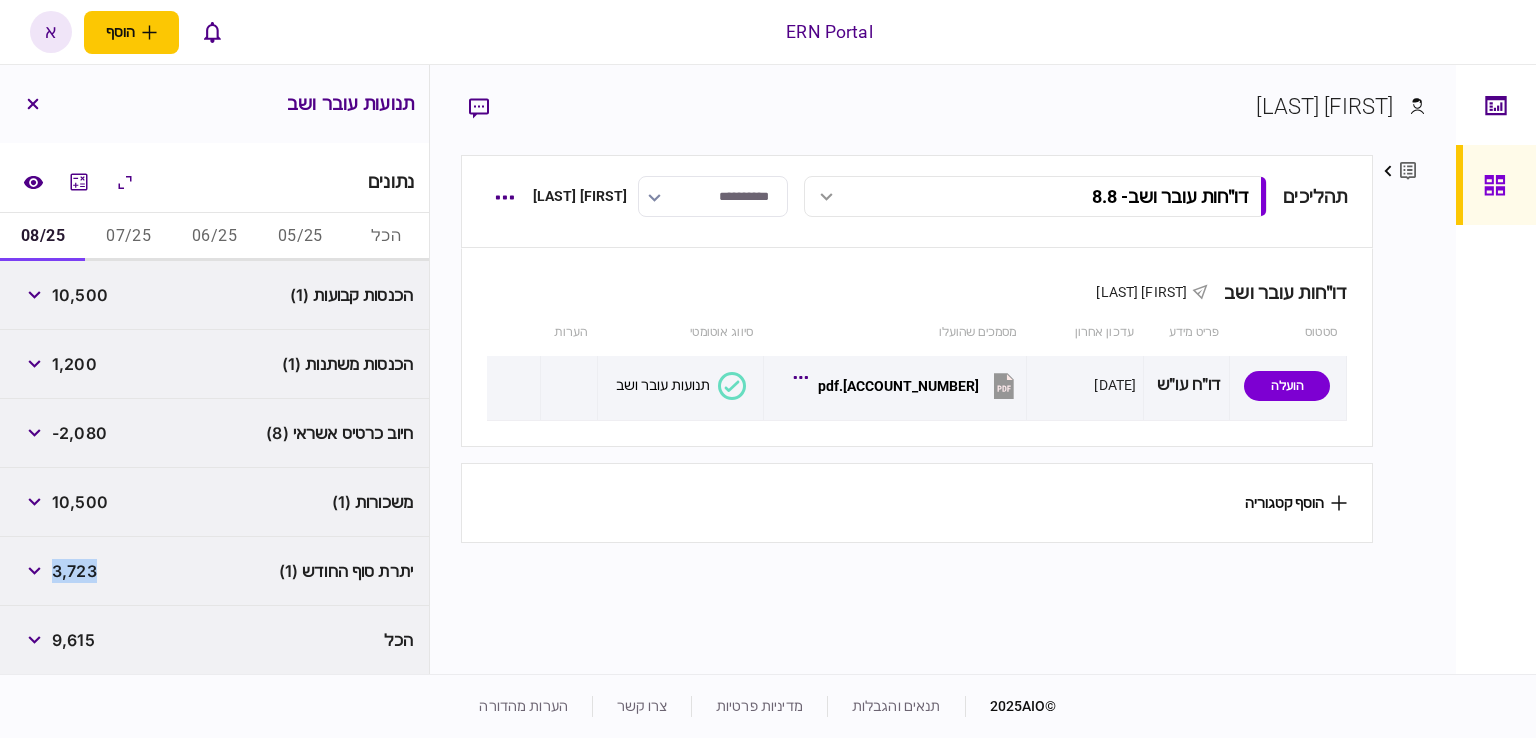 copy on "3,723" 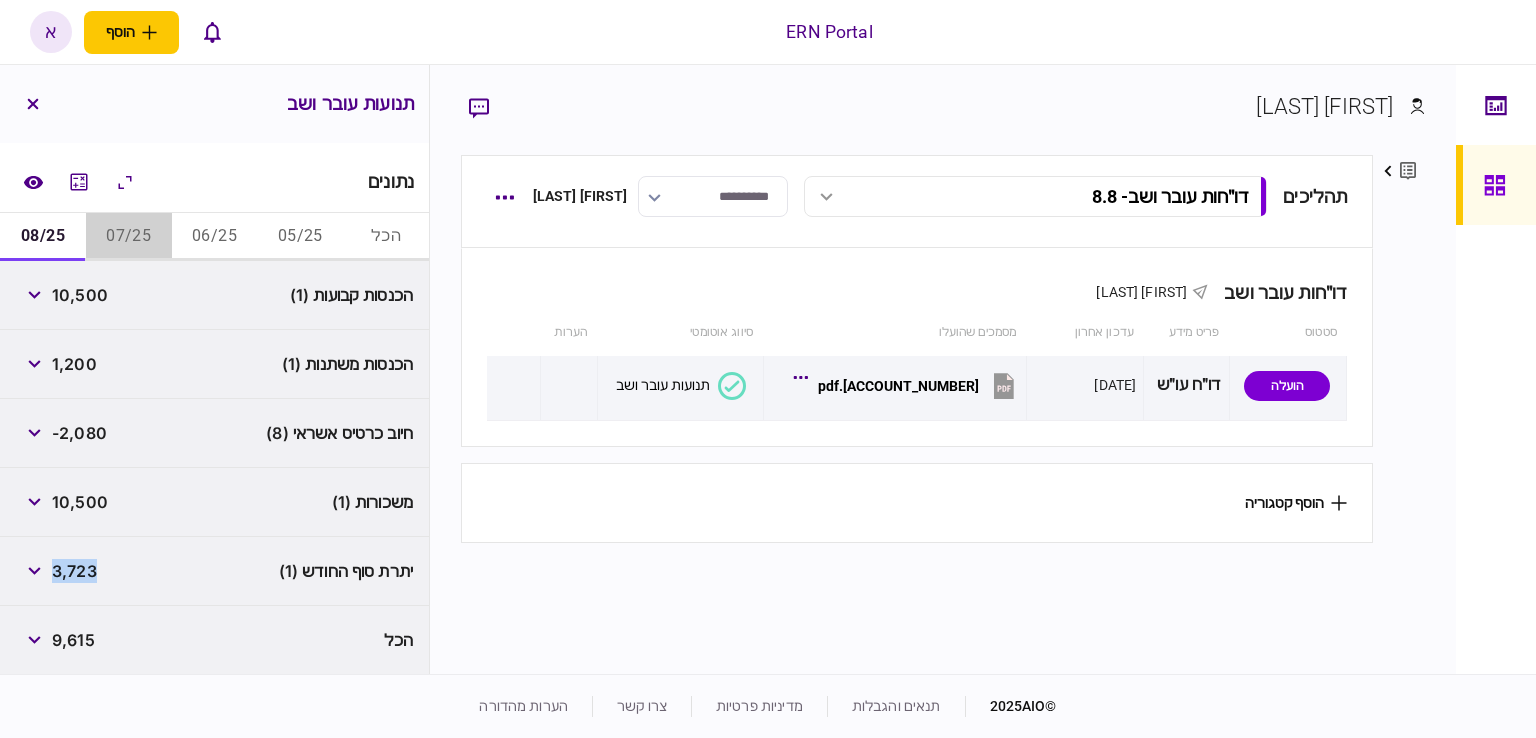 click on "07/25" at bounding box center (129, 237) 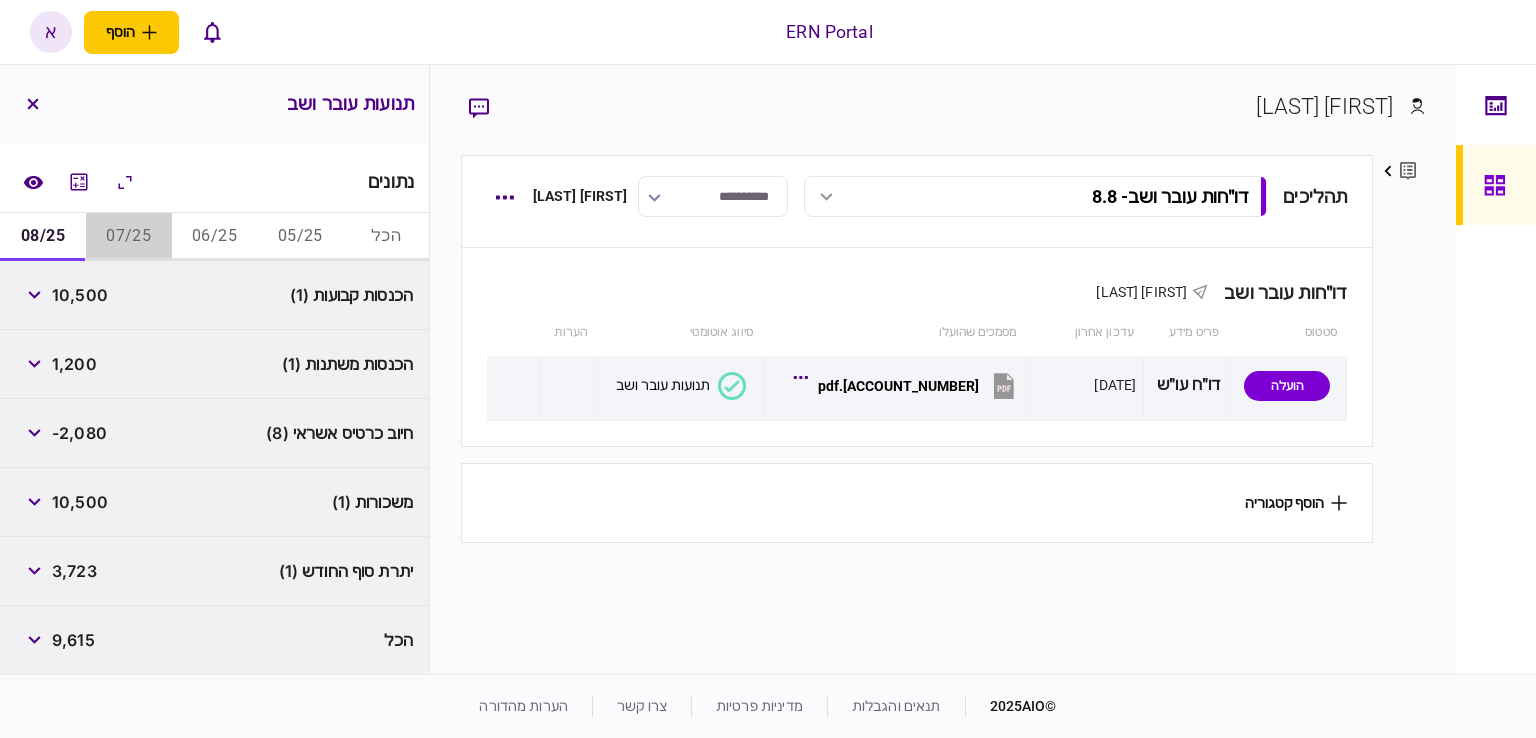 scroll, scrollTop: 152, scrollLeft: 0, axis: vertical 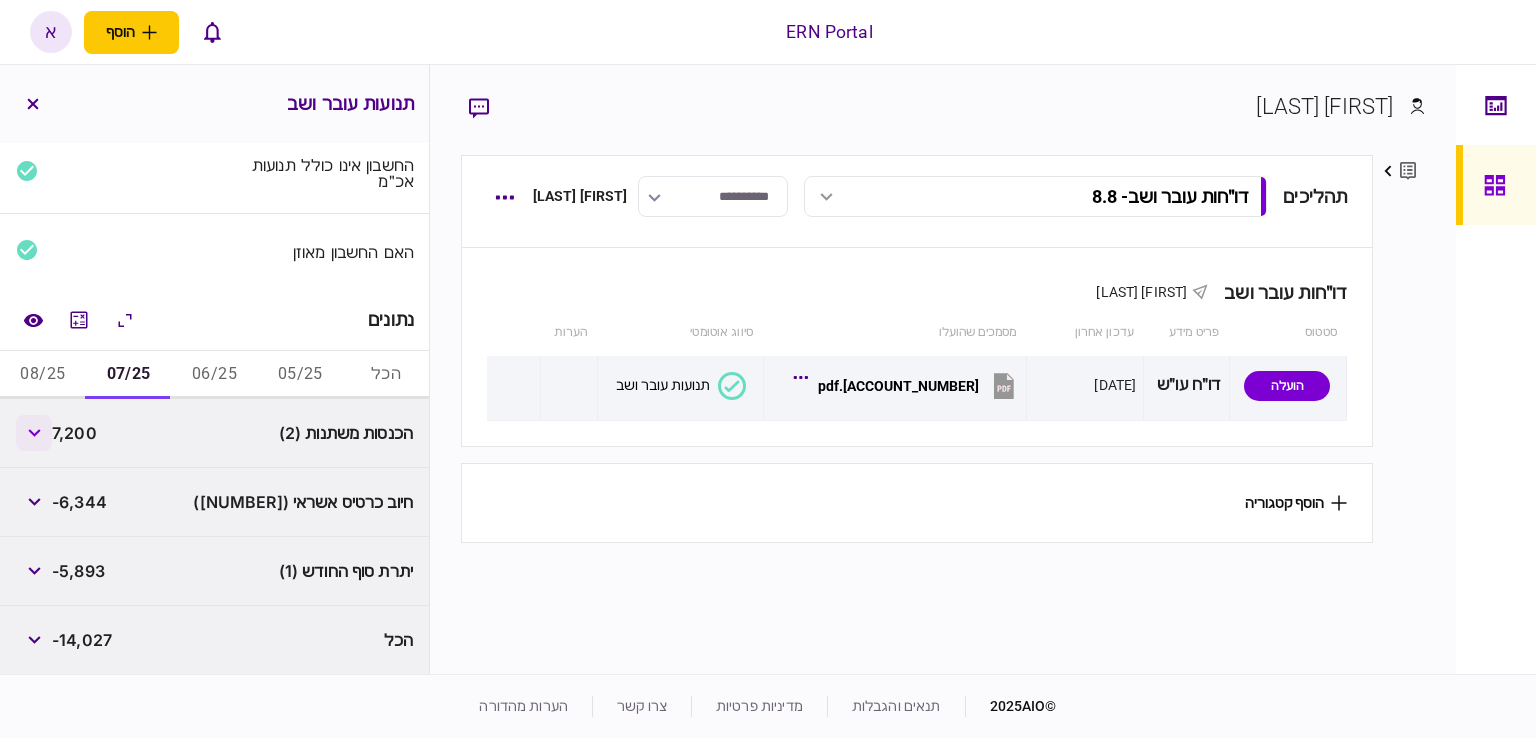 drag, startPoint x: 26, startPoint y: 414, endPoint x: 35, endPoint y: 421, distance: 11.401754 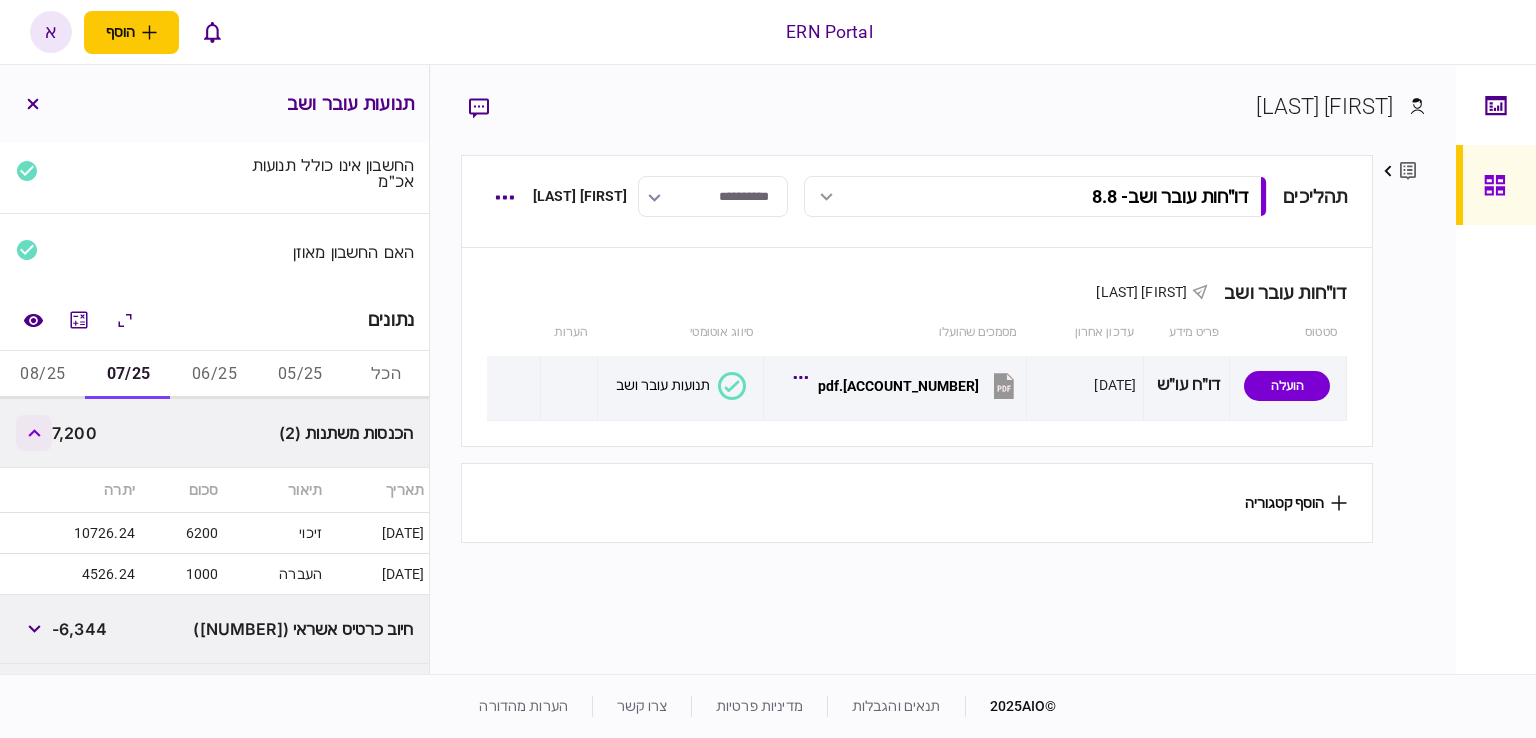 click at bounding box center (34, 433) 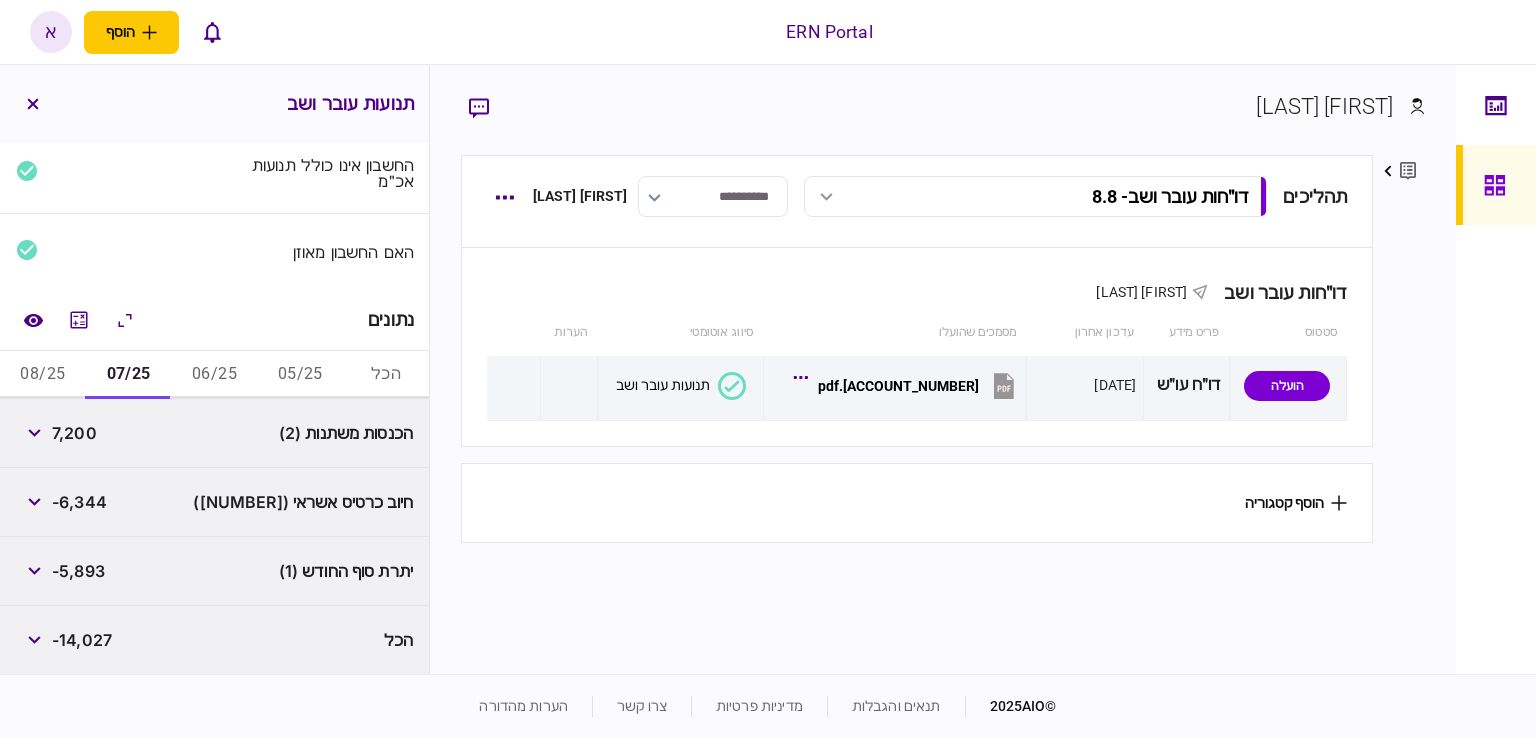 click on "06/25" at bounding box center (215, 375) 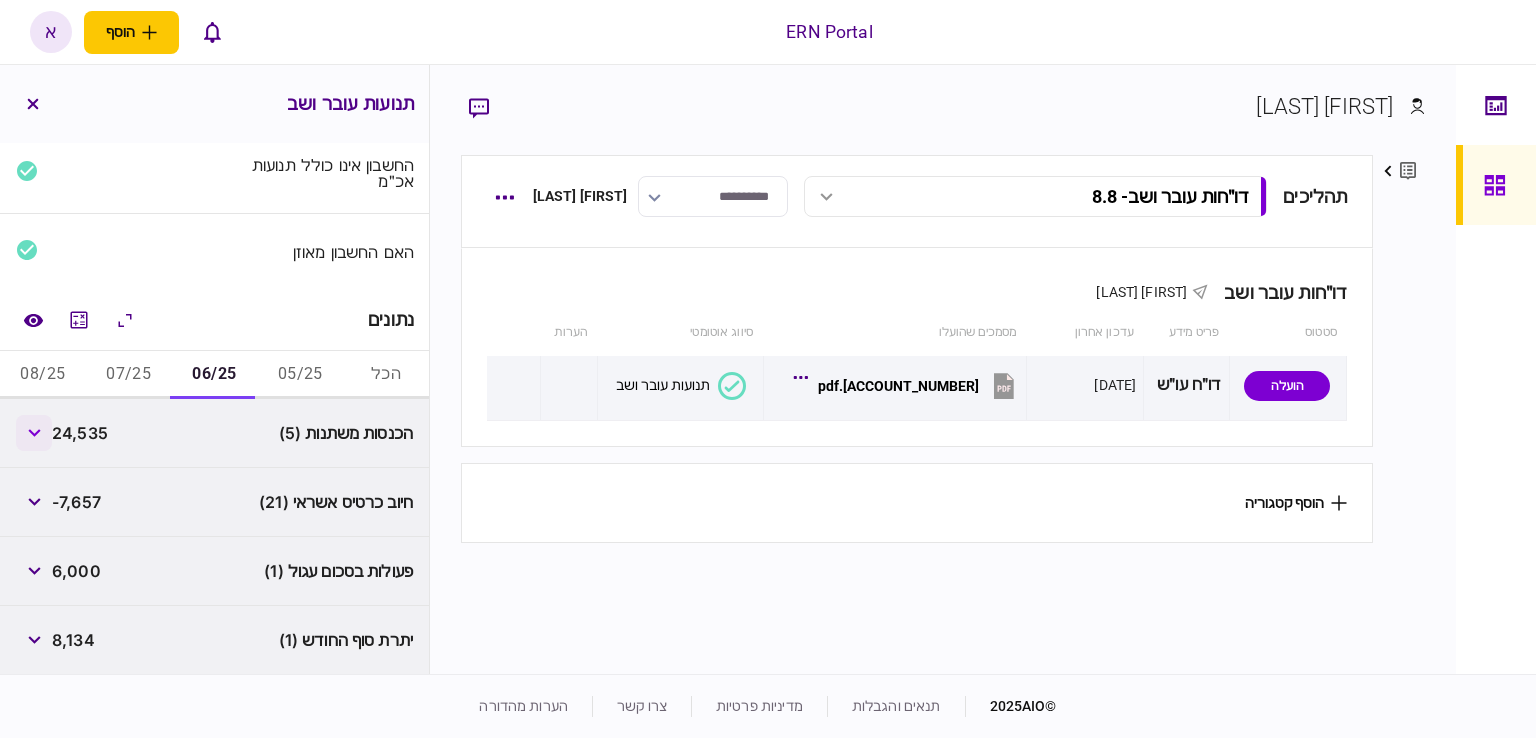 click at bounding box center [34, 433] 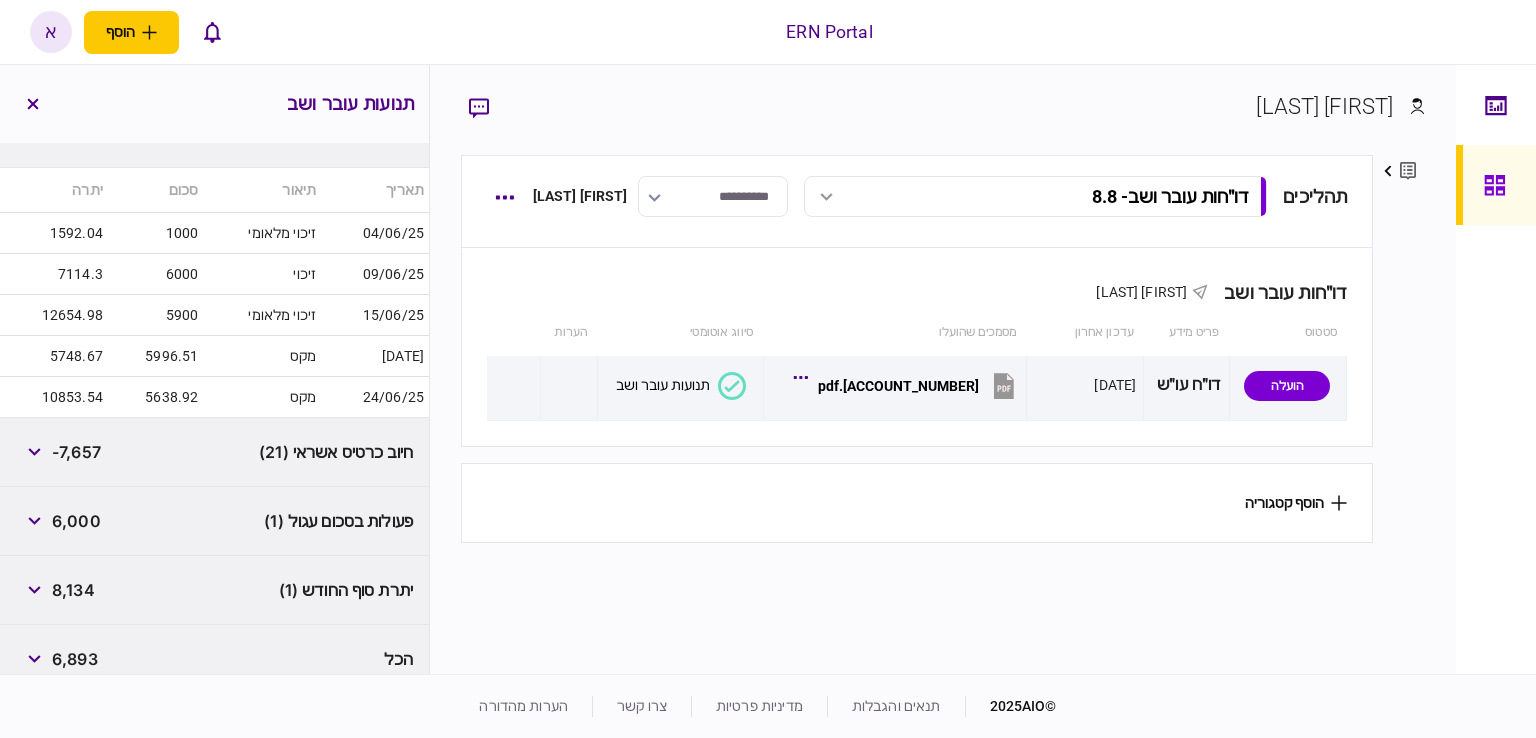 scroll, scrollTop: 352, scrollLeft: 0, axis: vertical 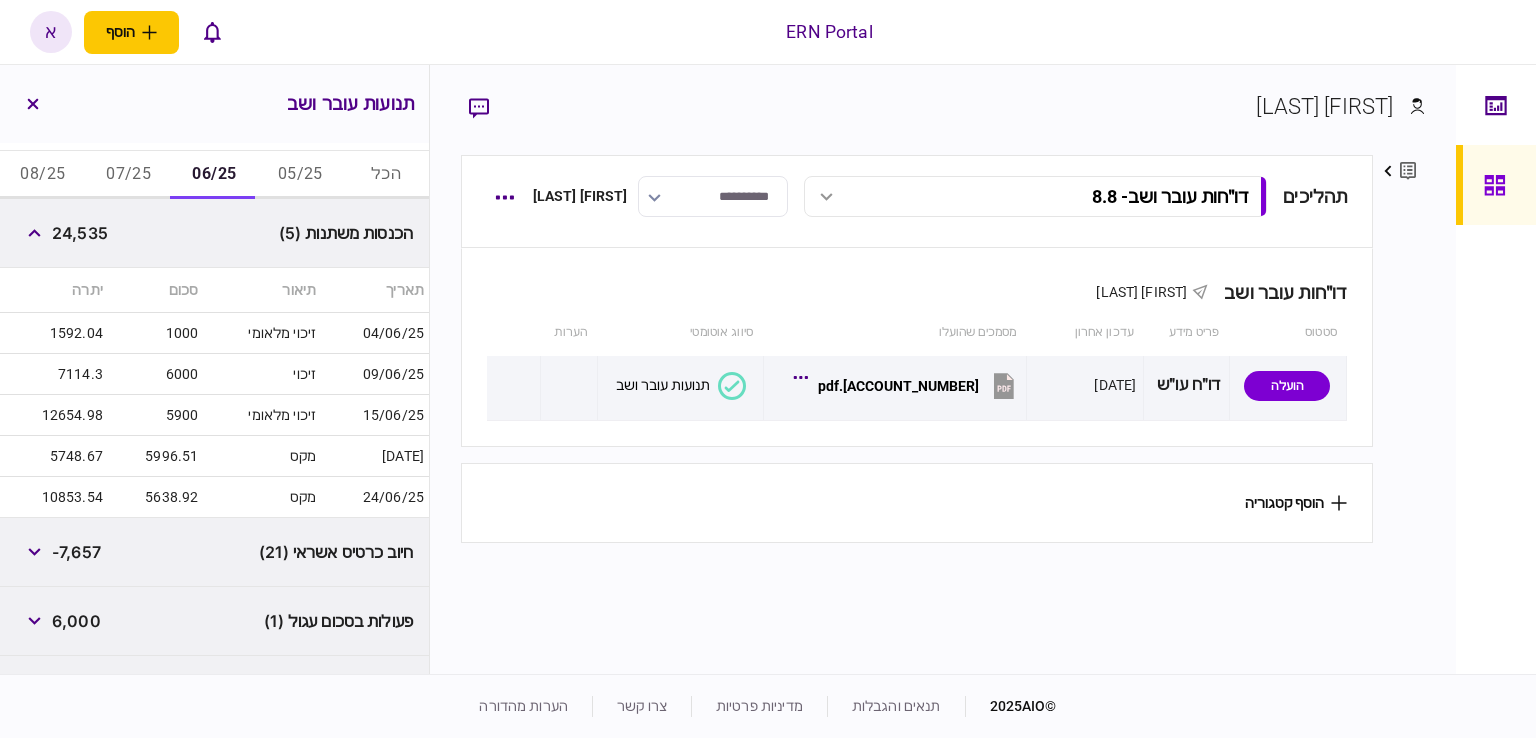 click on "08/25" at bounding box center (43, 175) 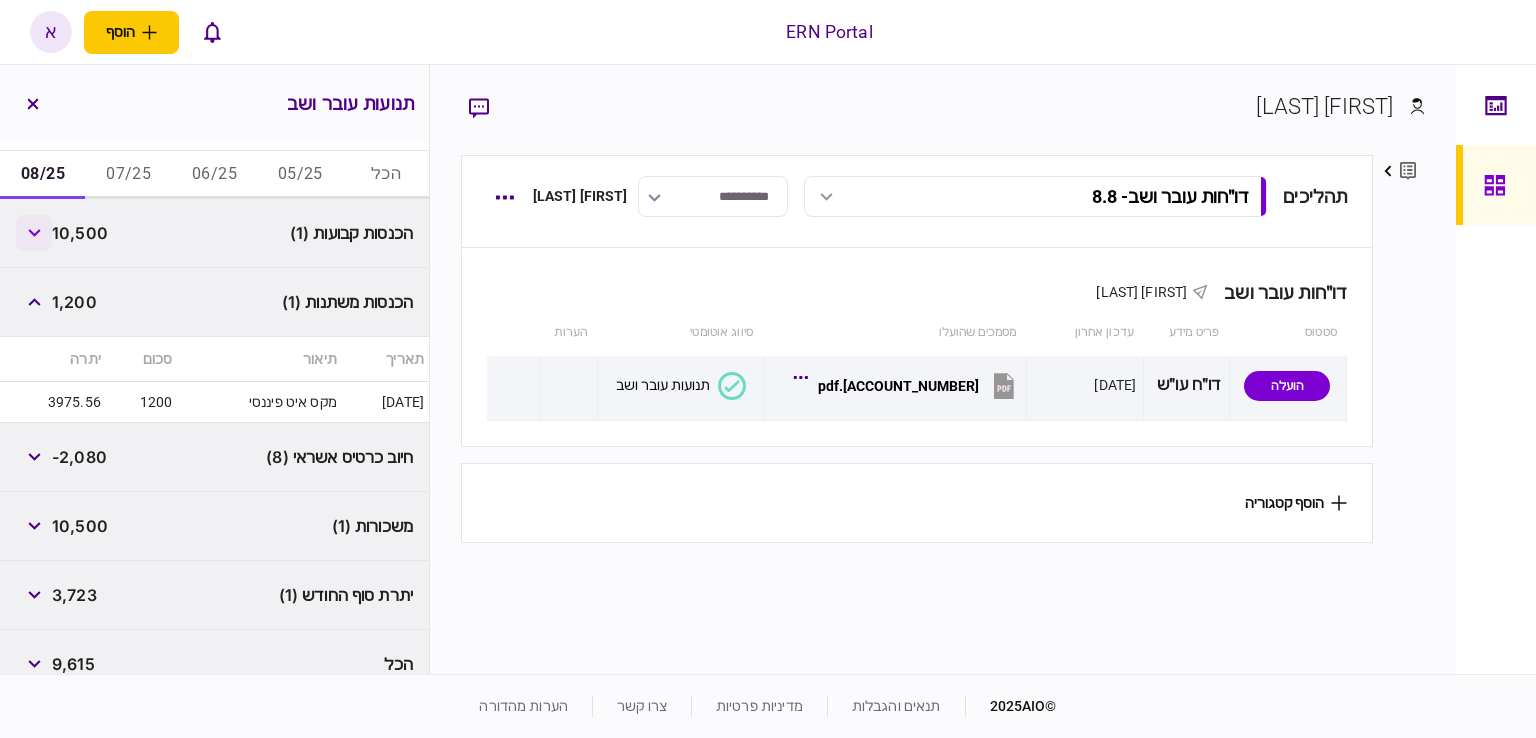 click at bounding box center [34, 233] 